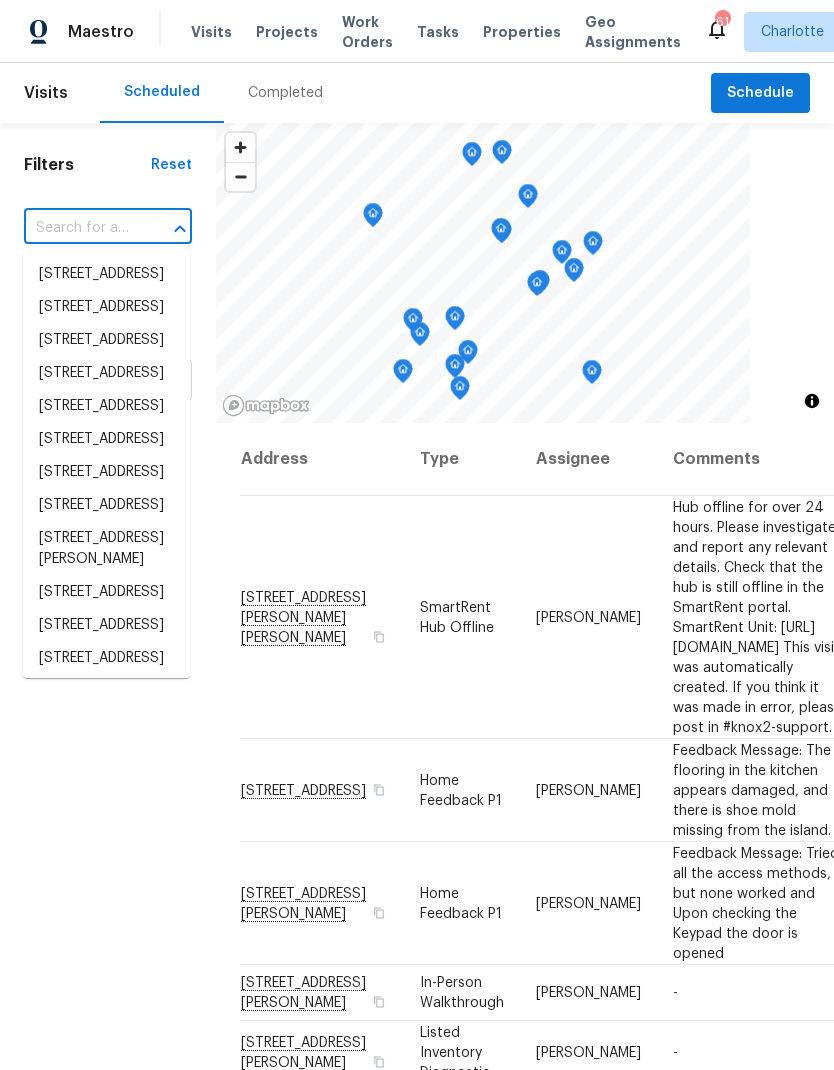 scroll, scrollTop: 0, scrollLeft: 0, axis: both 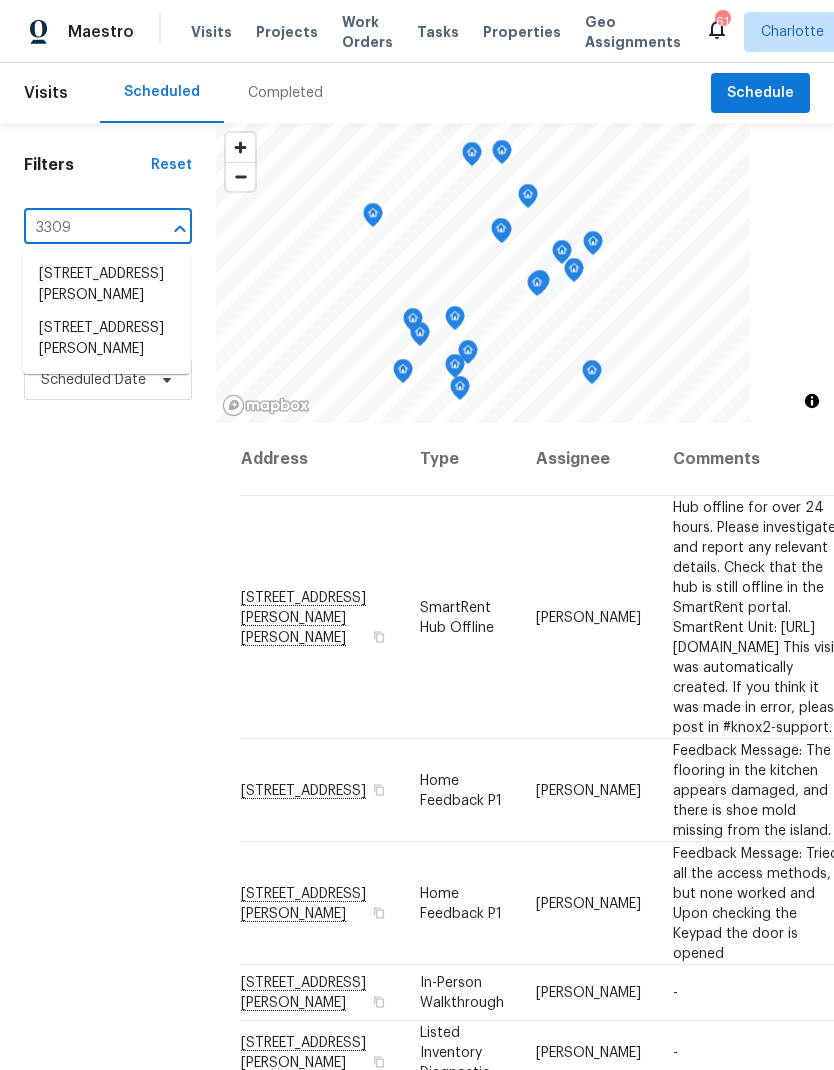 type on "3309 p" 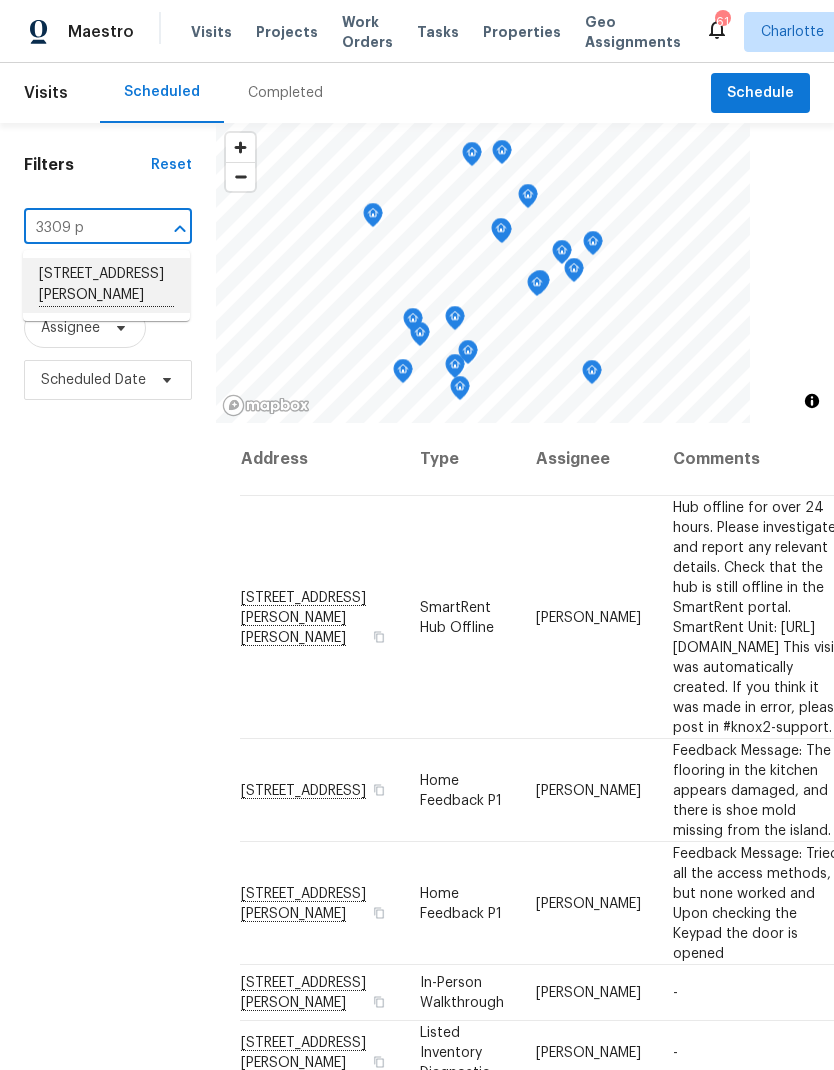 click on "3309 Paxton Ridge Dr, Indian Trail, NC 28079" at bounding box center [106, 285] 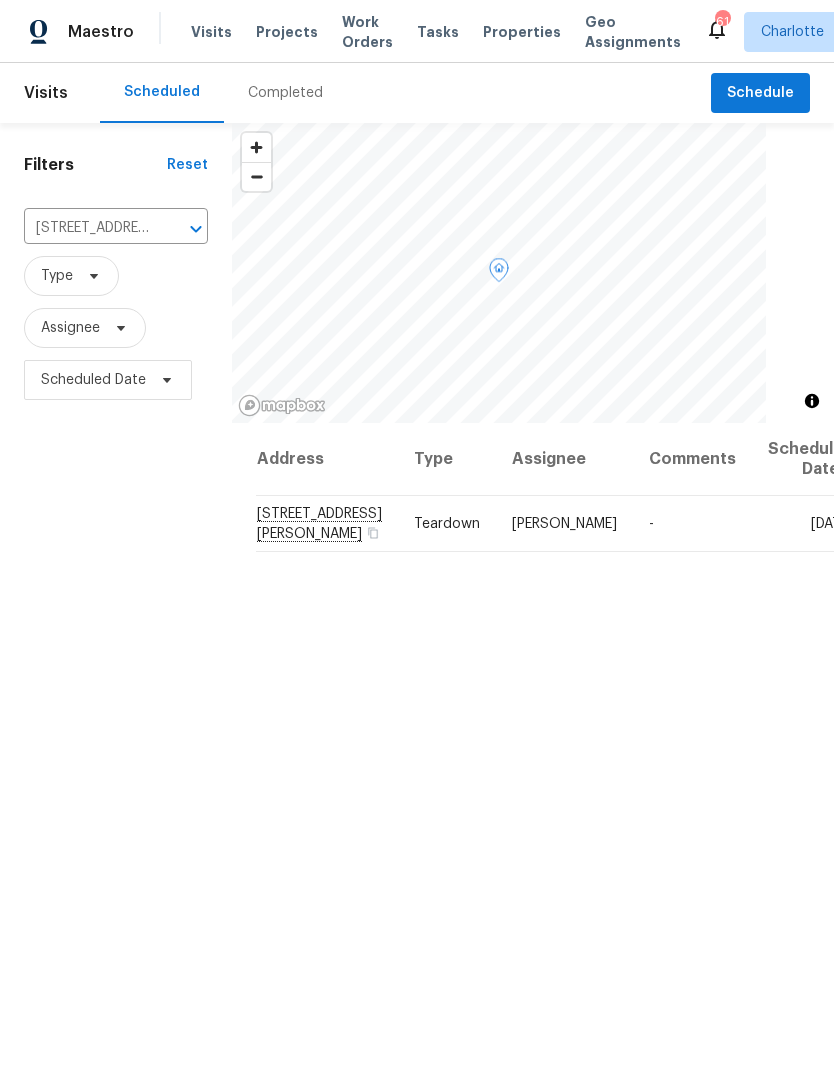 click 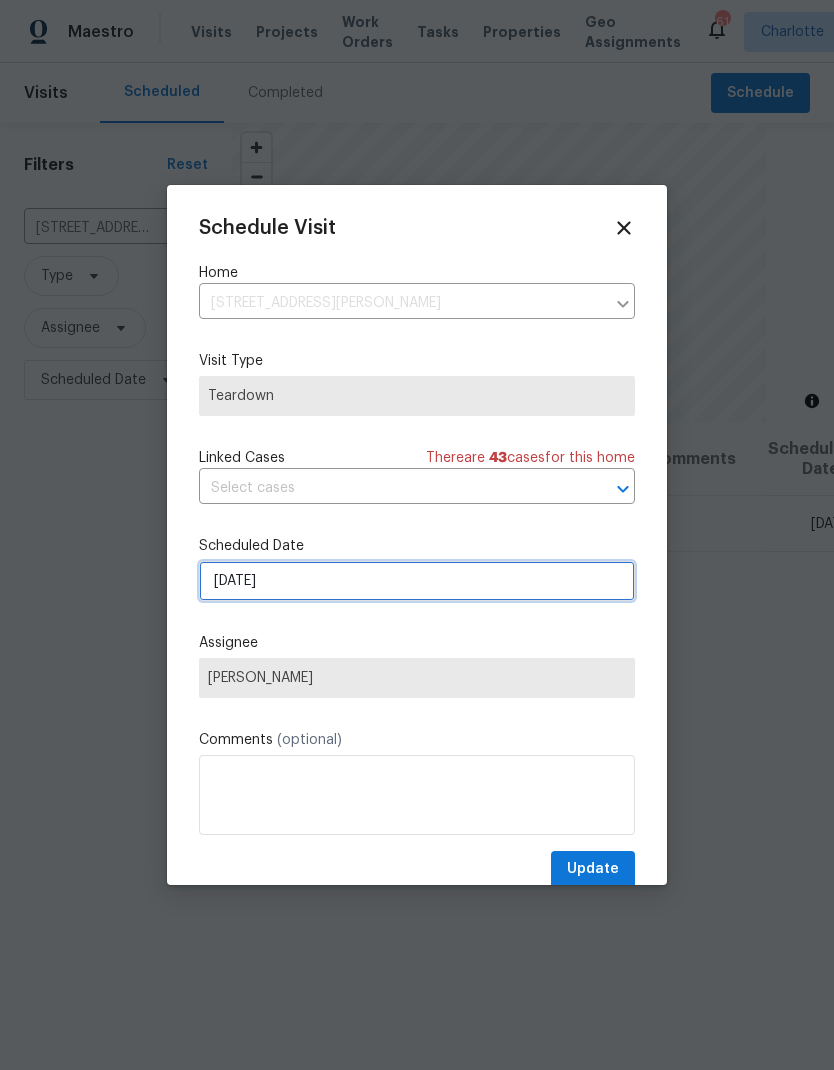 click on "7/27/2025" at bounding box center [417, 581] 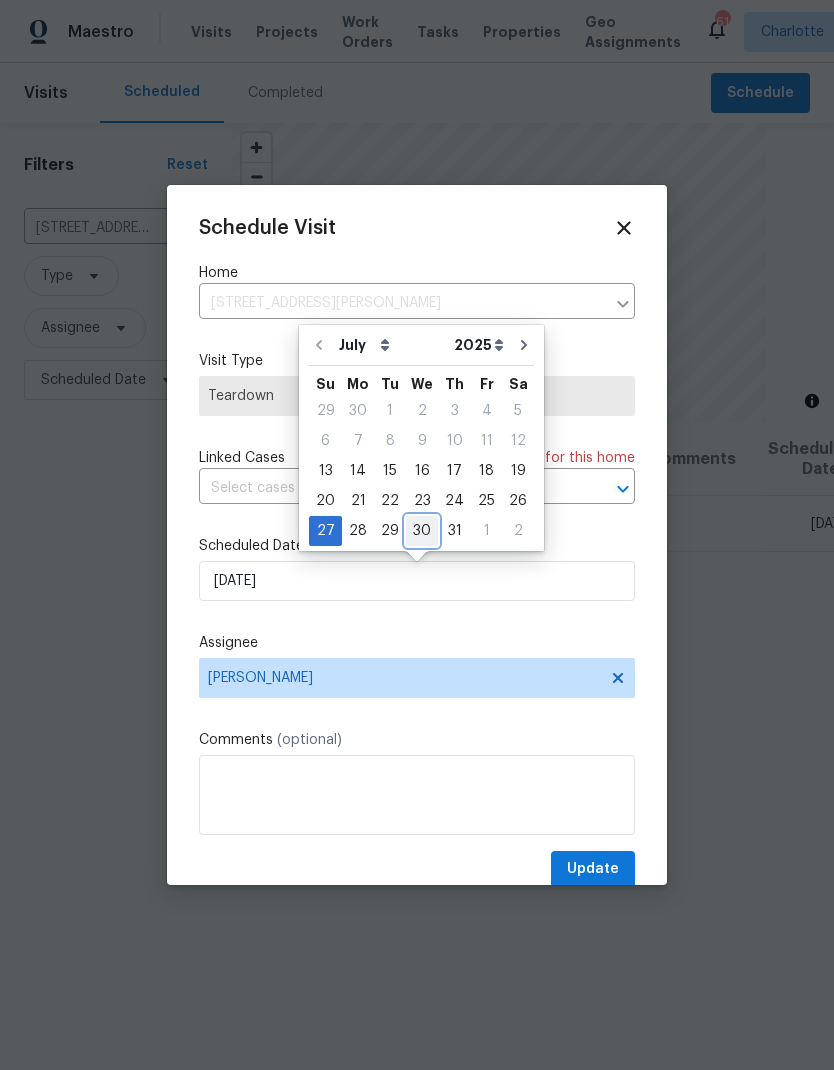 click on "30" at bounding box center [422, 531] 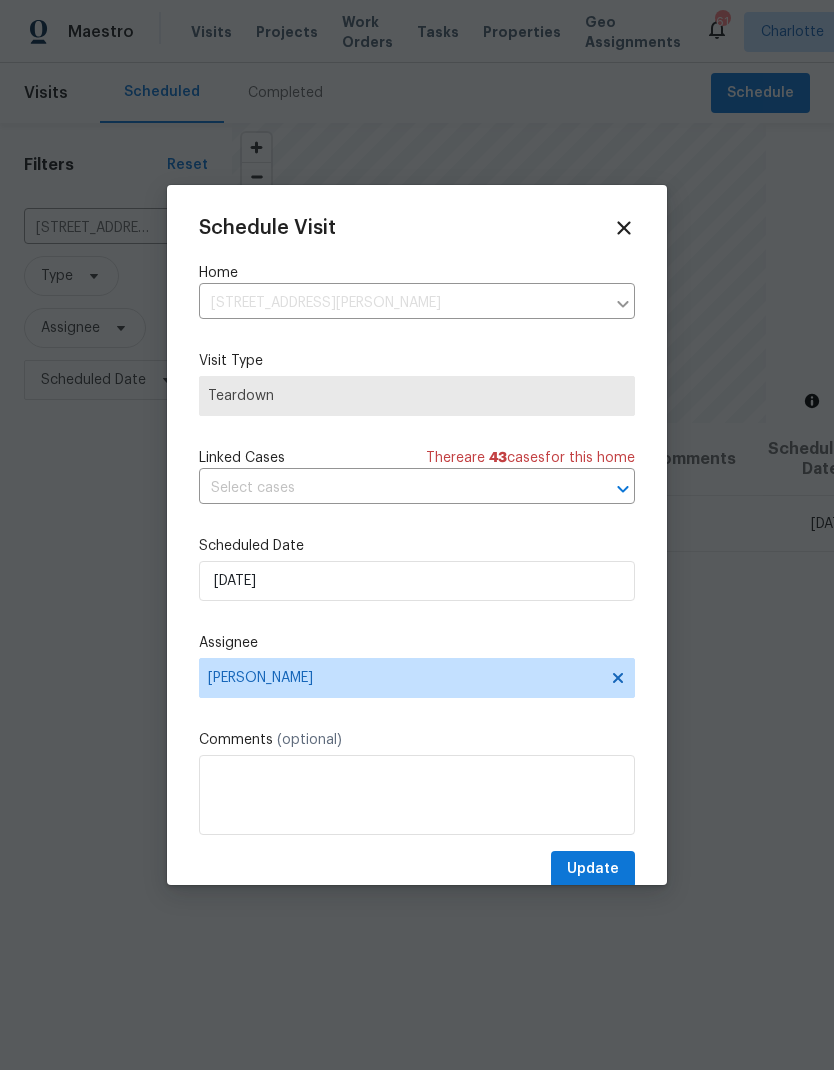 type on "7/30/2025" 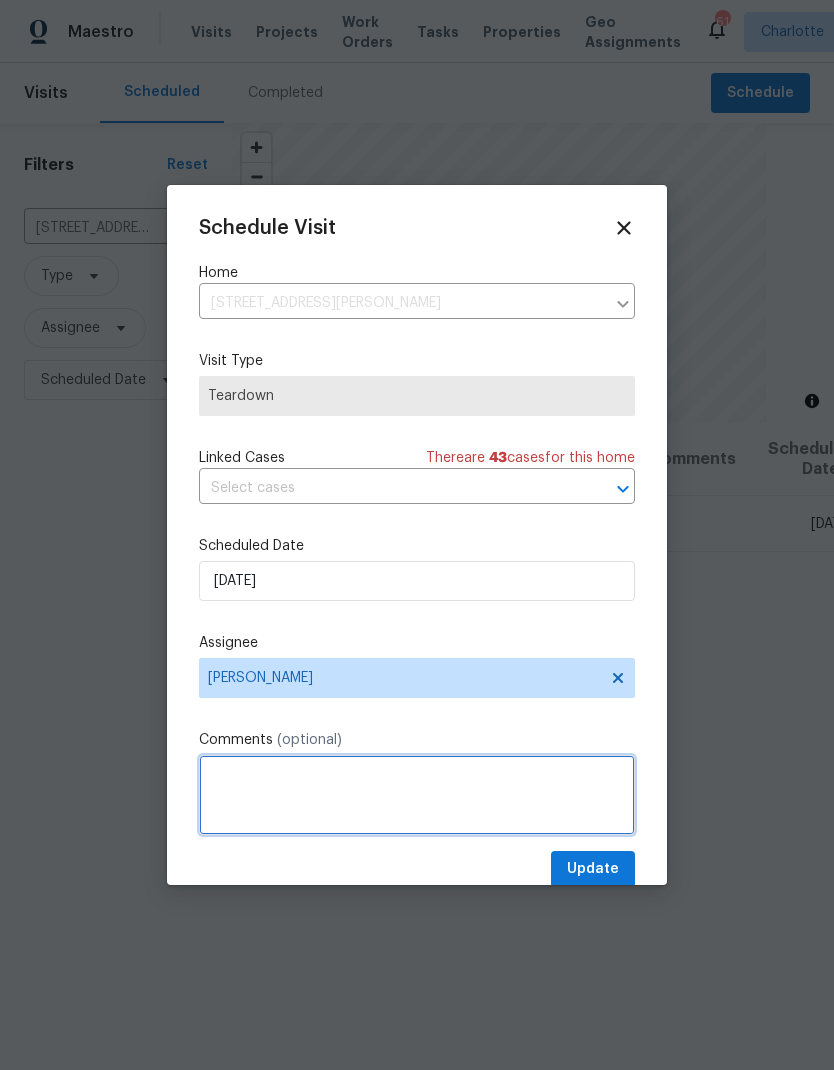click at bounding box center (417, 795) 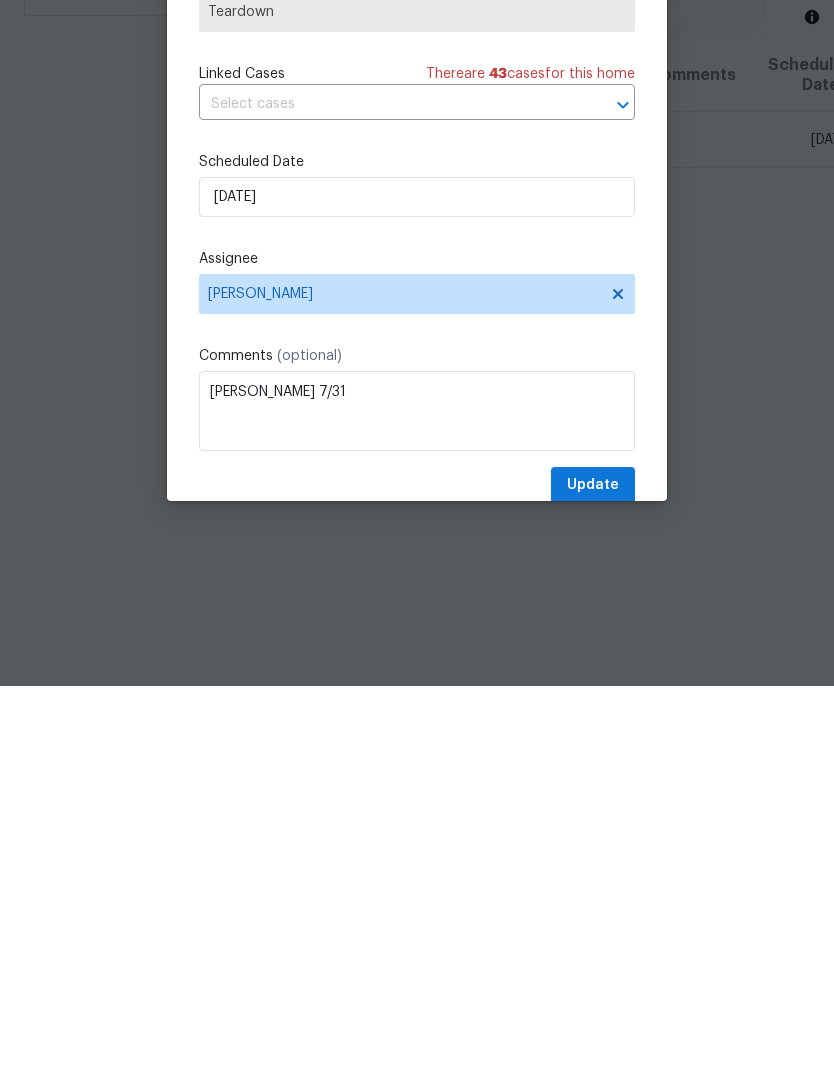 scroll, scrollTop: 80, scrollLeft: 0, axis: vertical 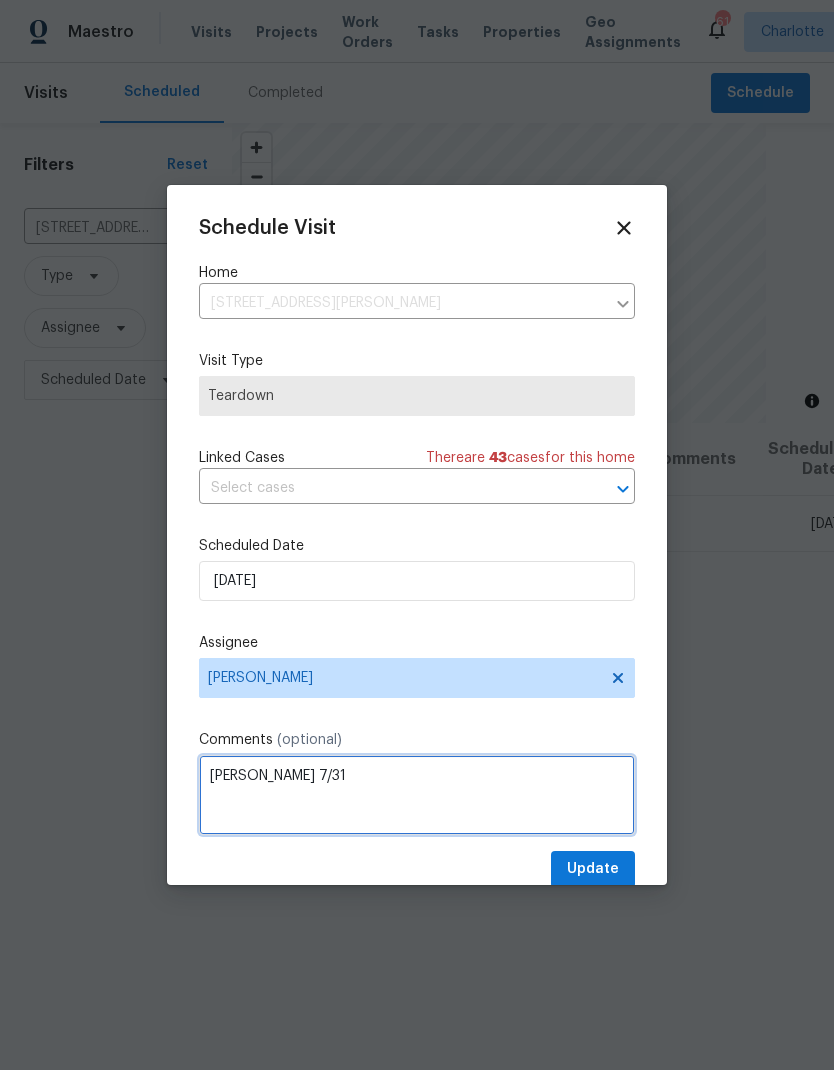 type on "COE 7/31" 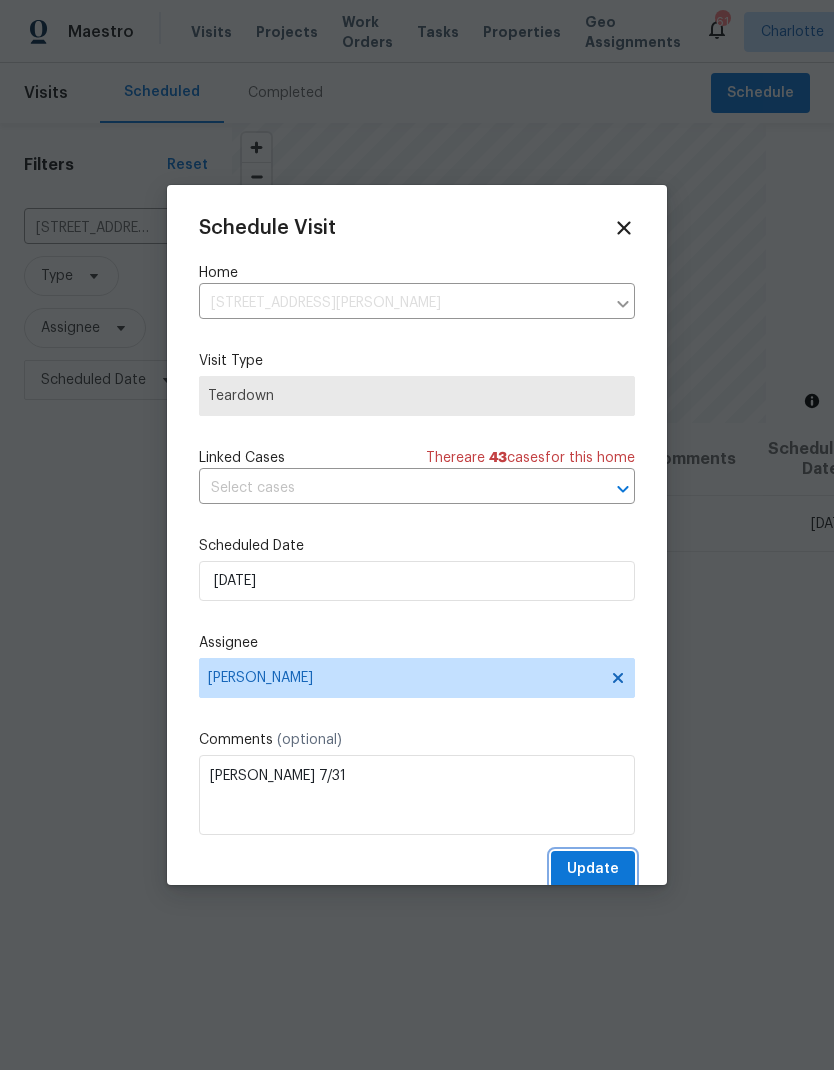 click on "Update" at bounding box center (593, 869) 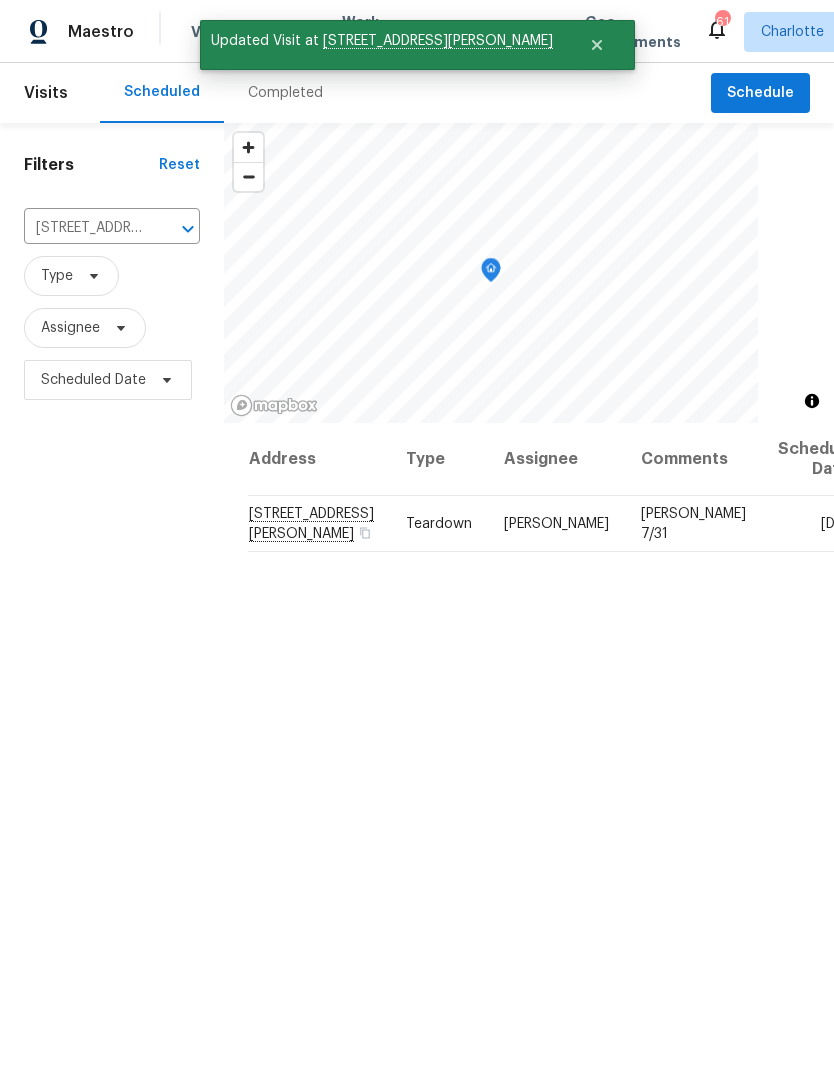 scroll, scrollTop: 0, scrollLeft: 0, axis: both 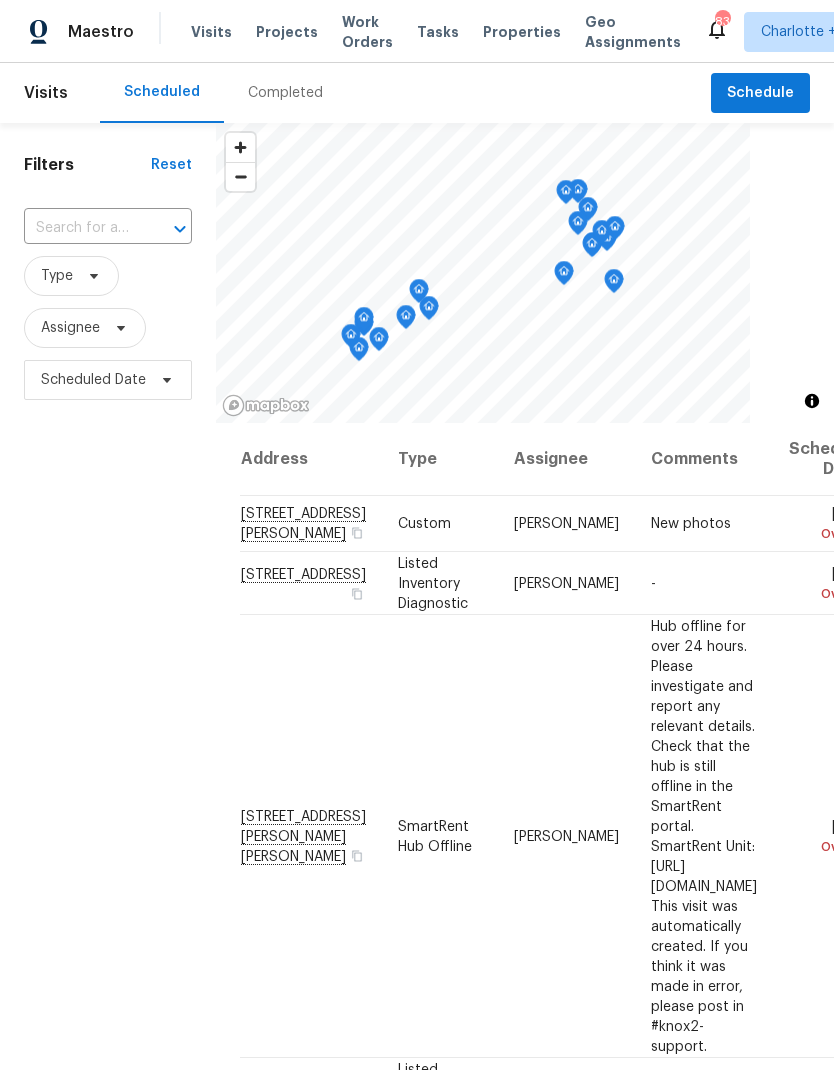 click on "Work Orders" at bounding box center (367, 32) 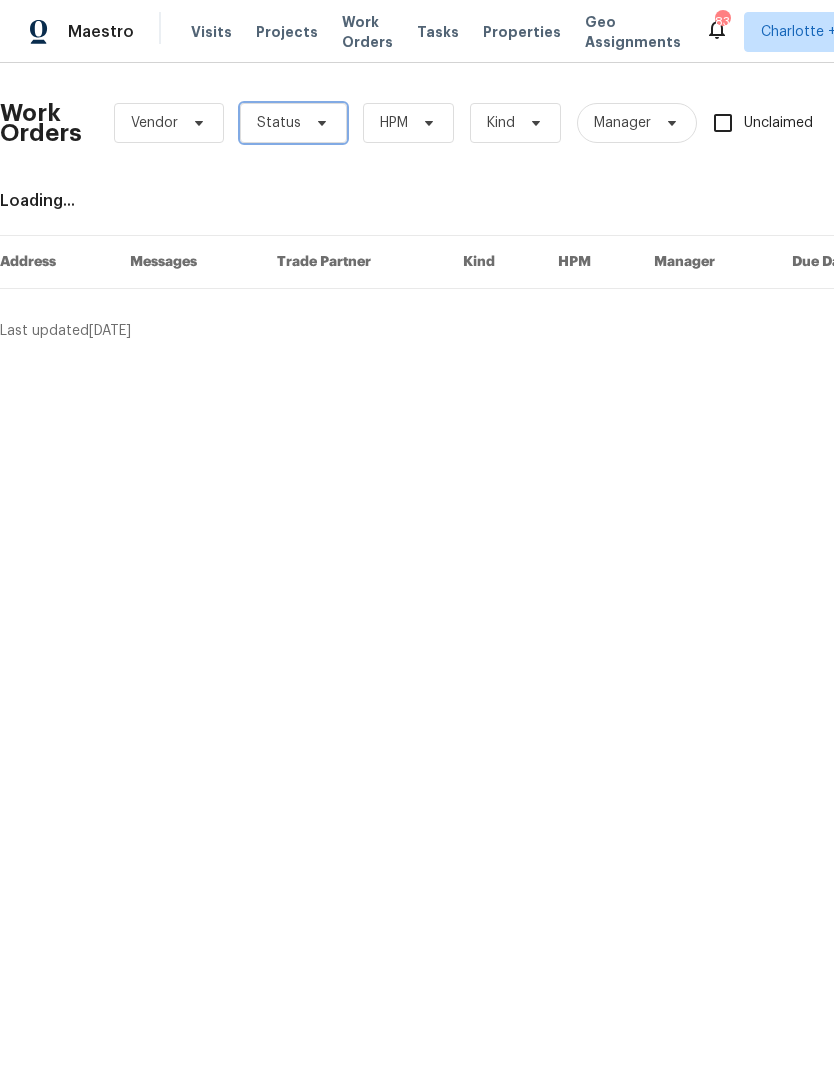 click 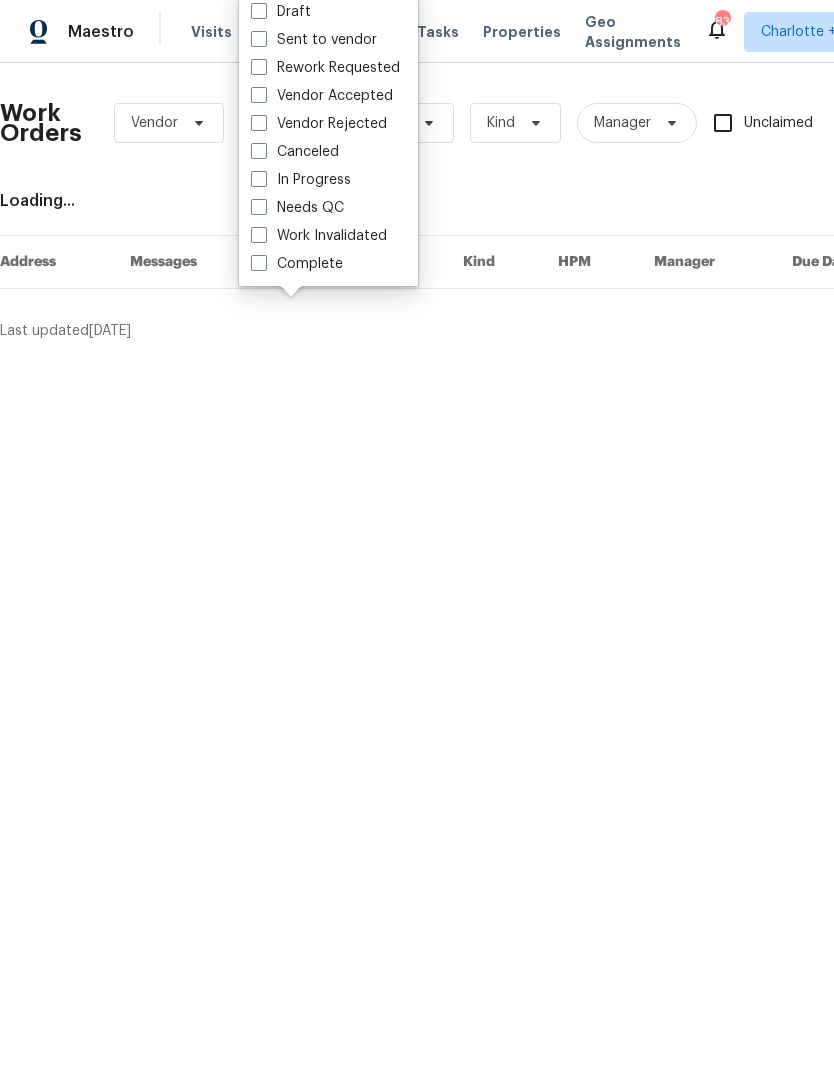 click on "Needs QC" at bounding box center (297, 208) 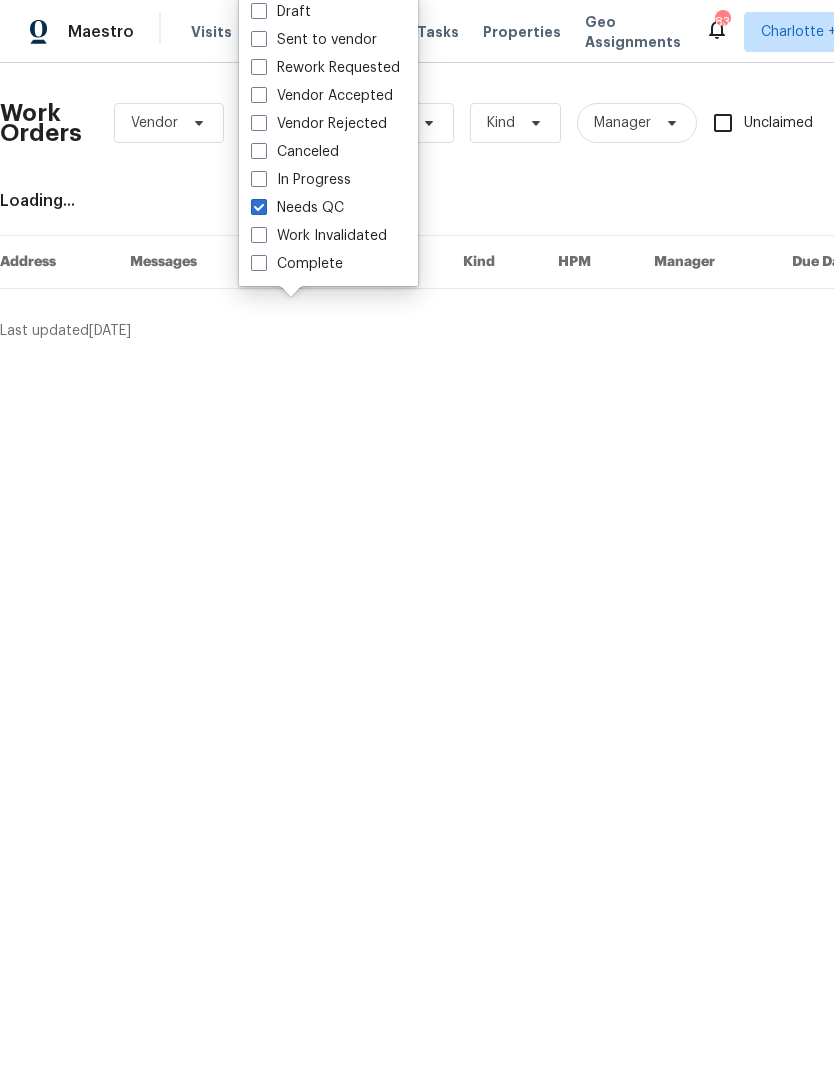 checkbox on "true" 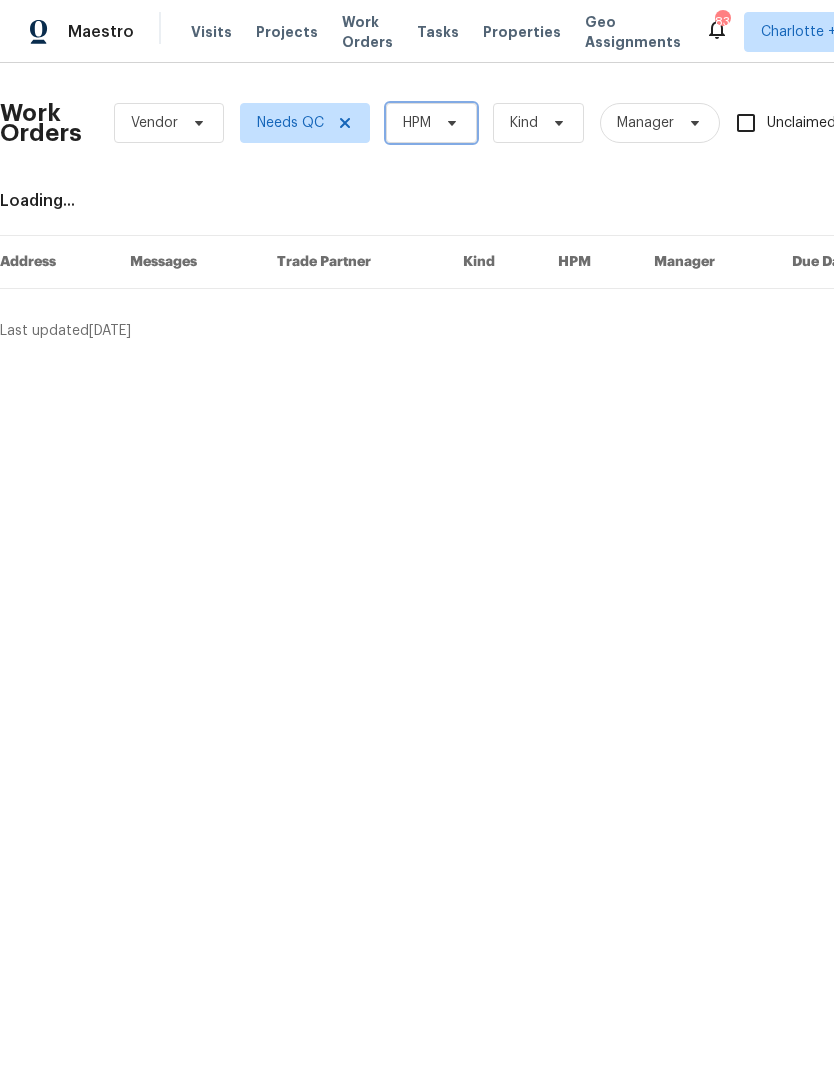 click on "HPM" at bounding box center [431, 123] 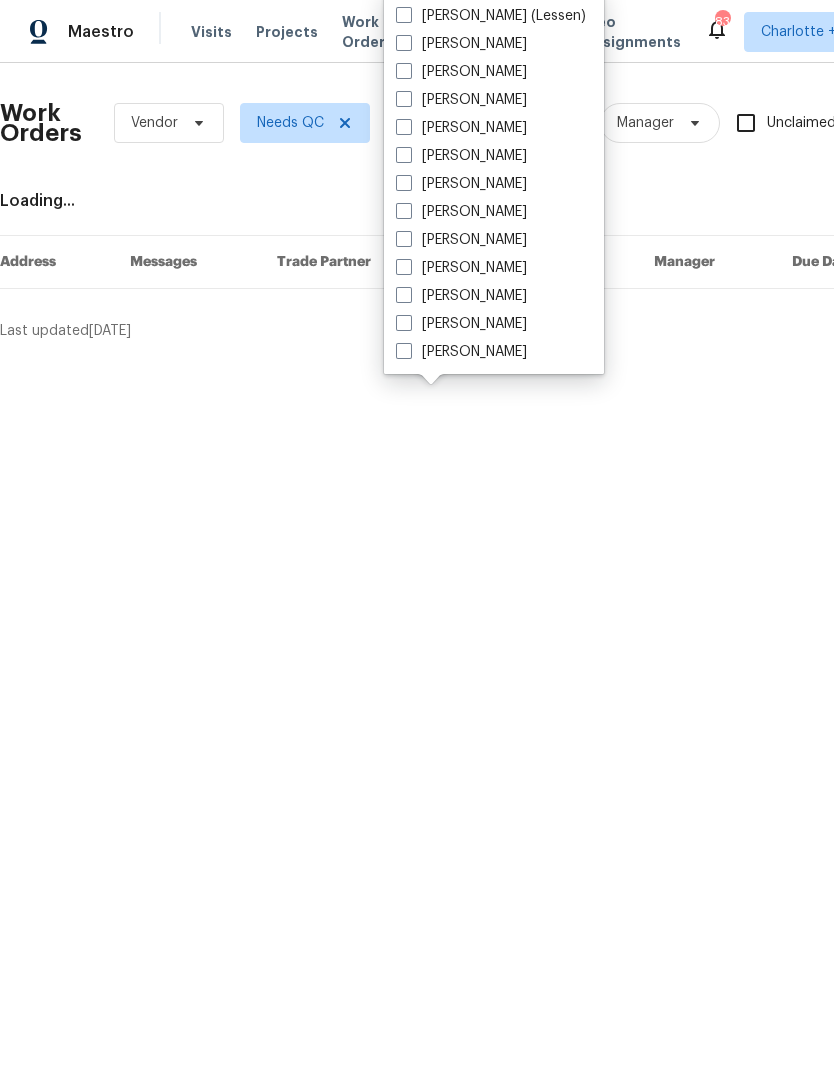 scroll, scrollTop: 472, scrollLeft: 0, axis: vertical 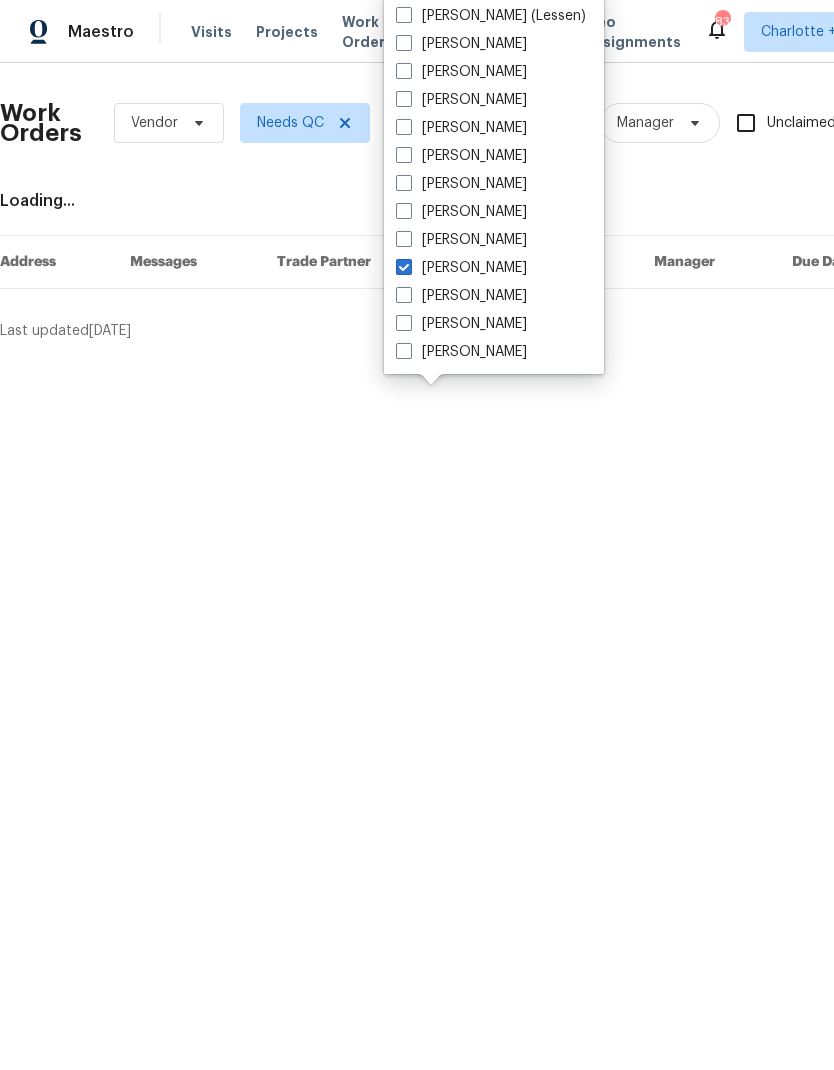checkbox on "true" 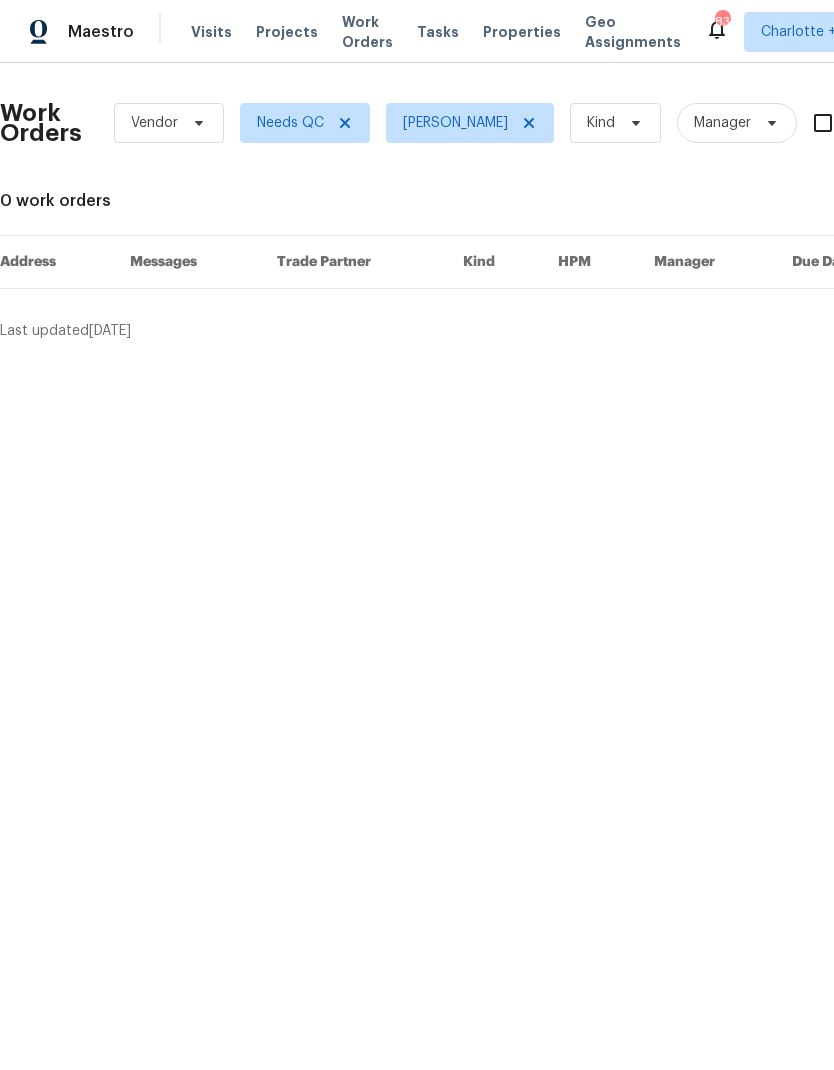 click on "Maestro" at bounding box center (67, 32) 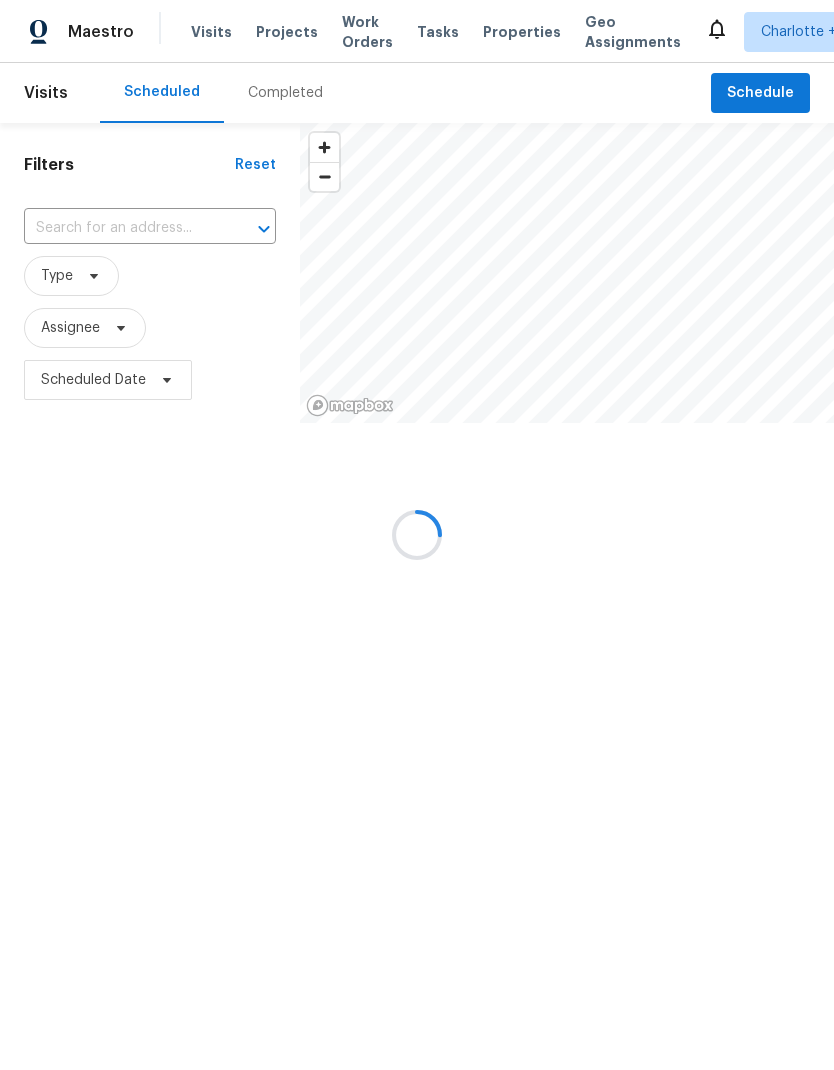 scroll, scrollTop: 0, scrollLeft: 0, axis: both 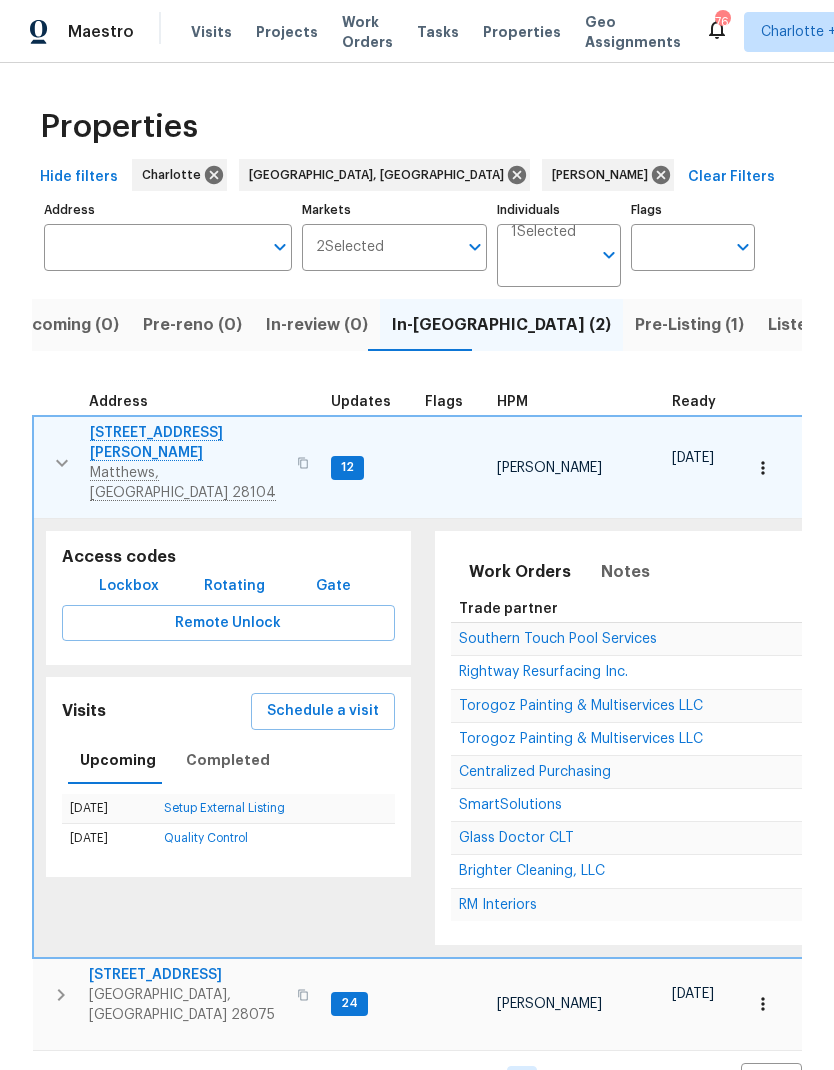 click on "Brighter Cleaning, LLC" at bounding box center (532, 871) 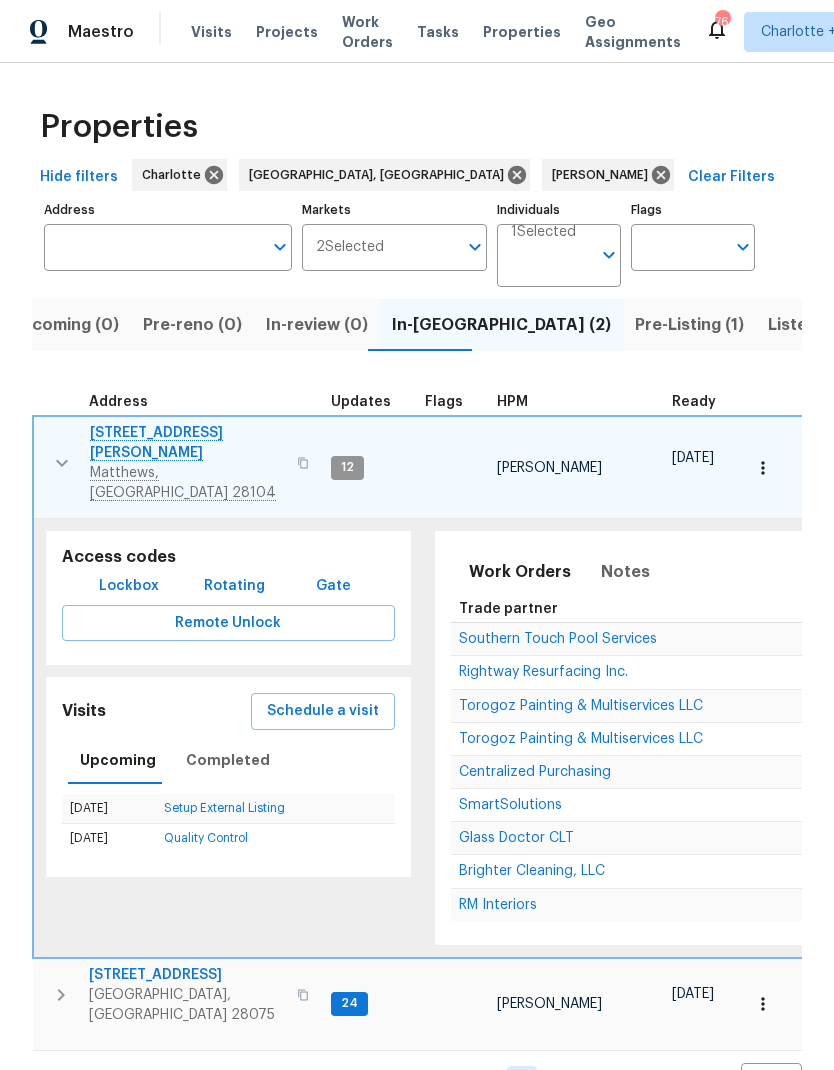 click 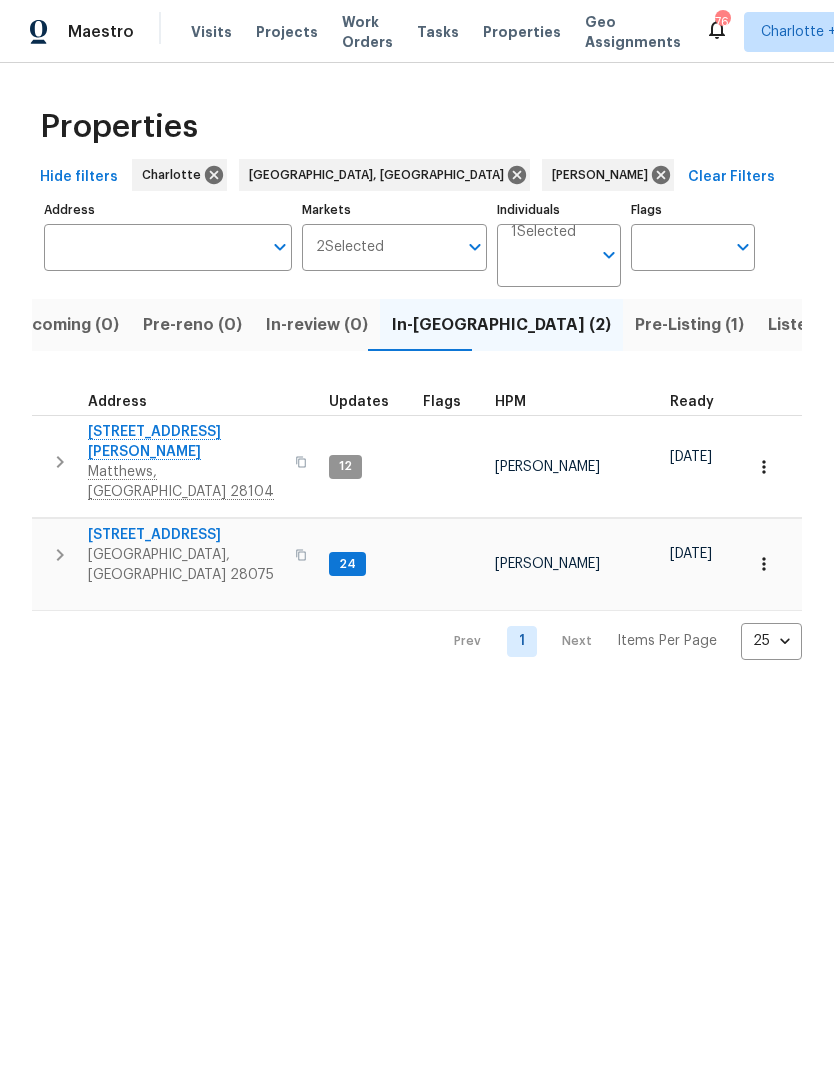 click at bounding box center (60, 555) 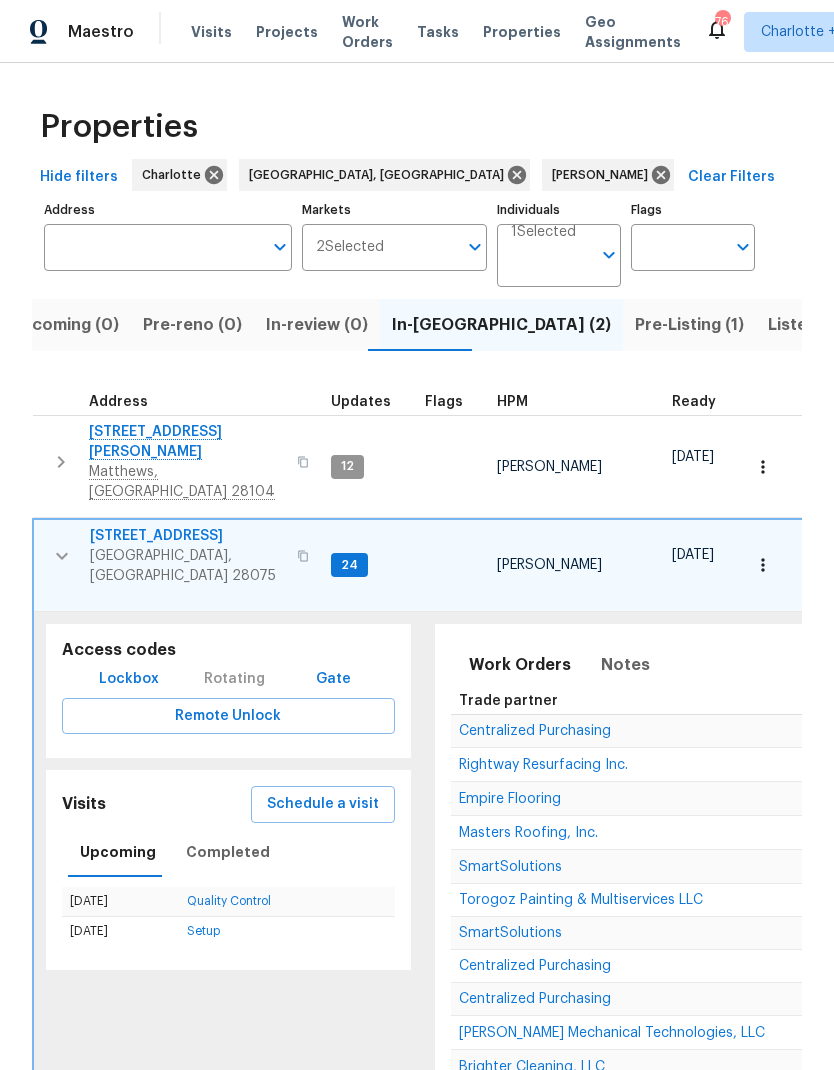 scroll, scrollTop: 0, scrollLeft: 0, axis: both 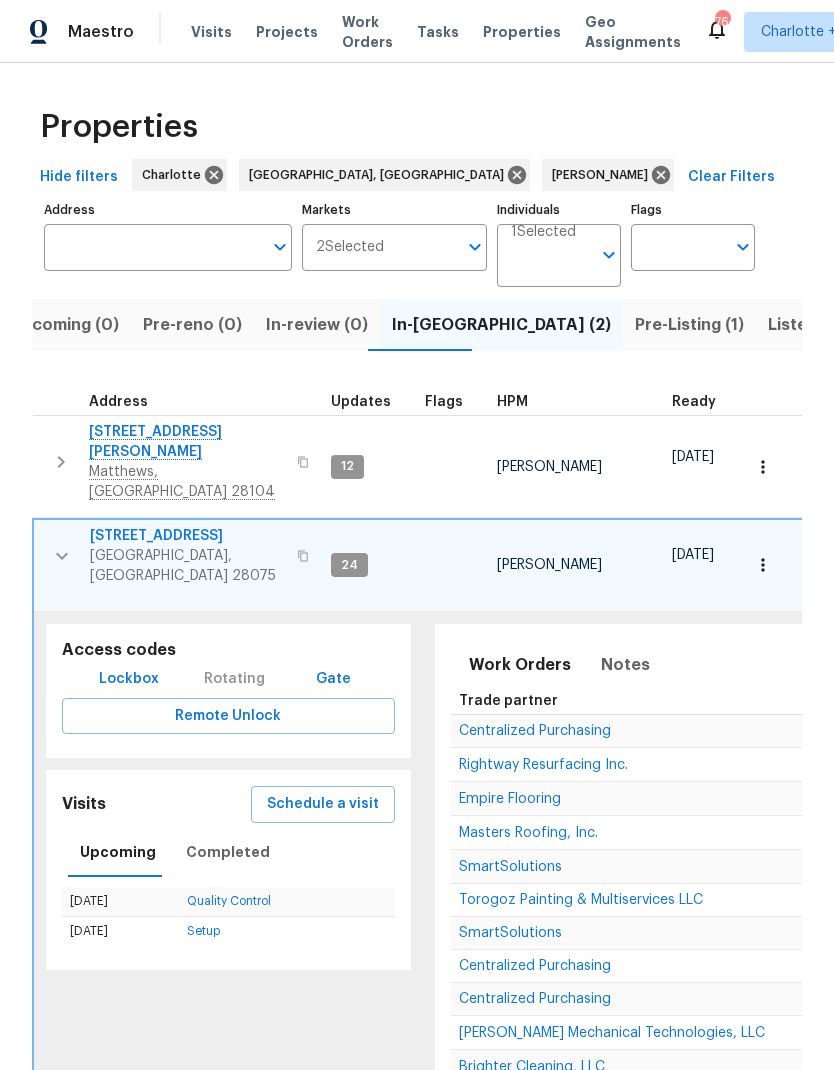 click at bounding box center (62, 556) 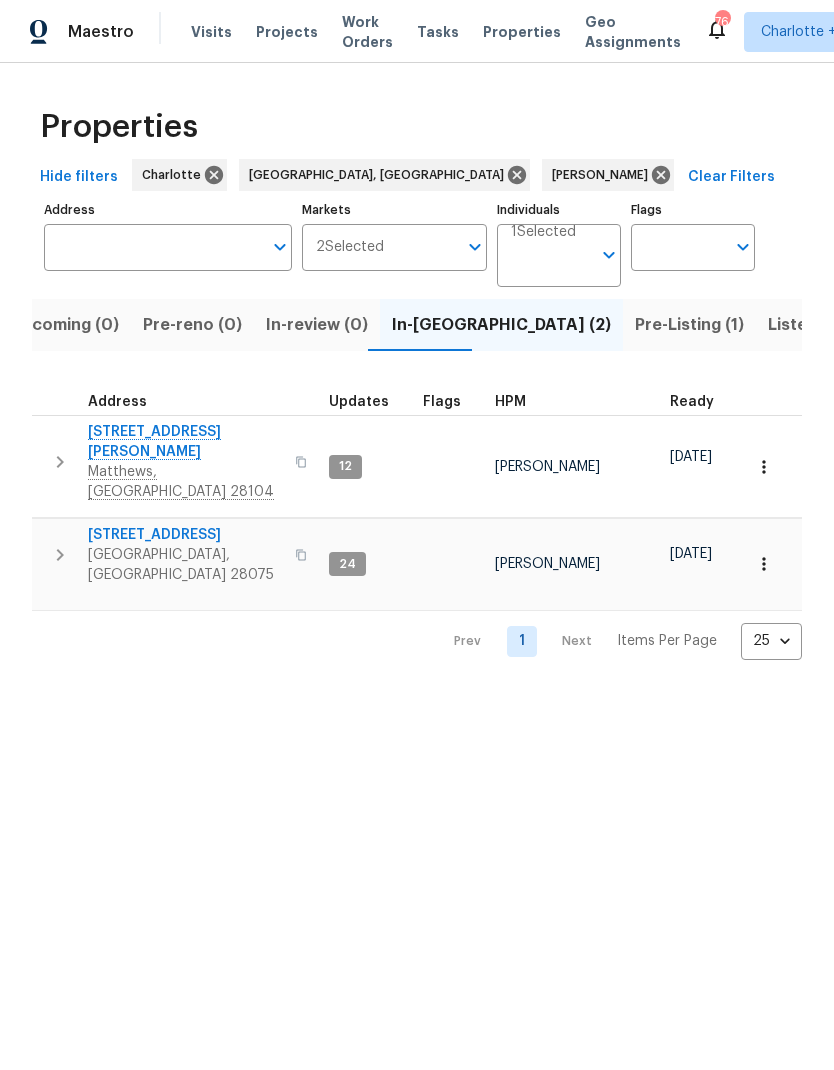 click on "Pre-Listing (1)" at bounding box center [689, 325] 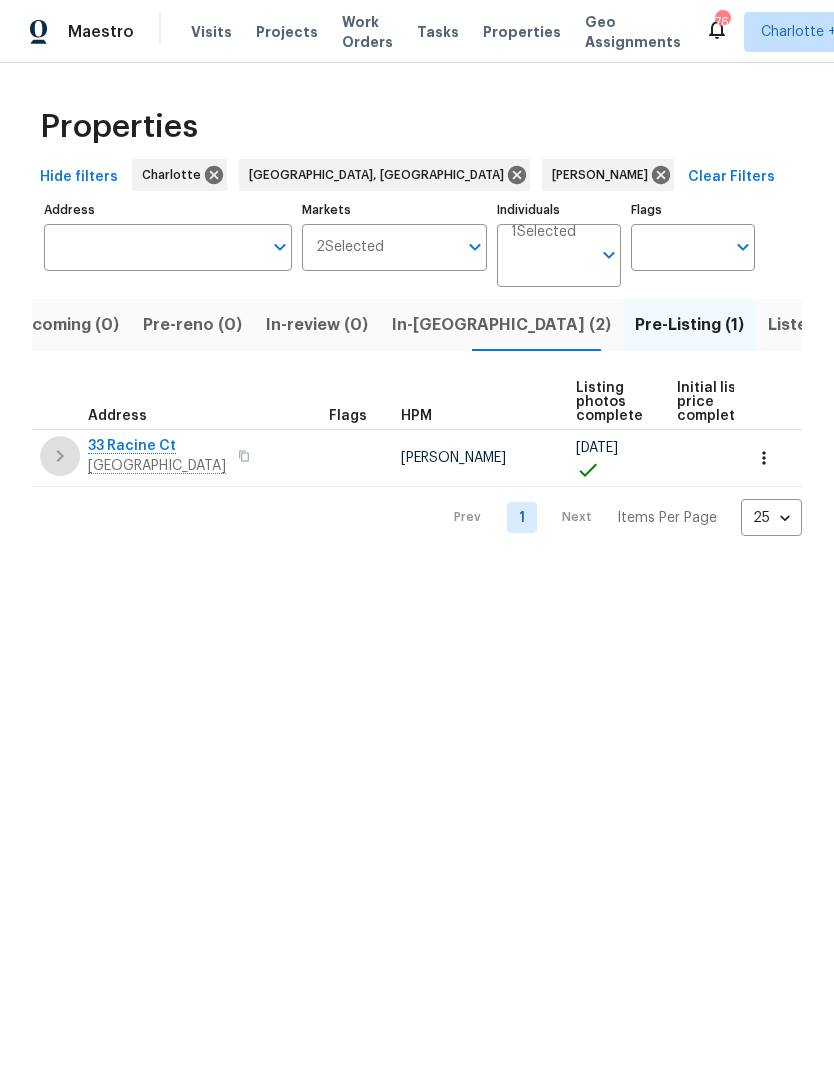 click at bounding box center (60, 456) 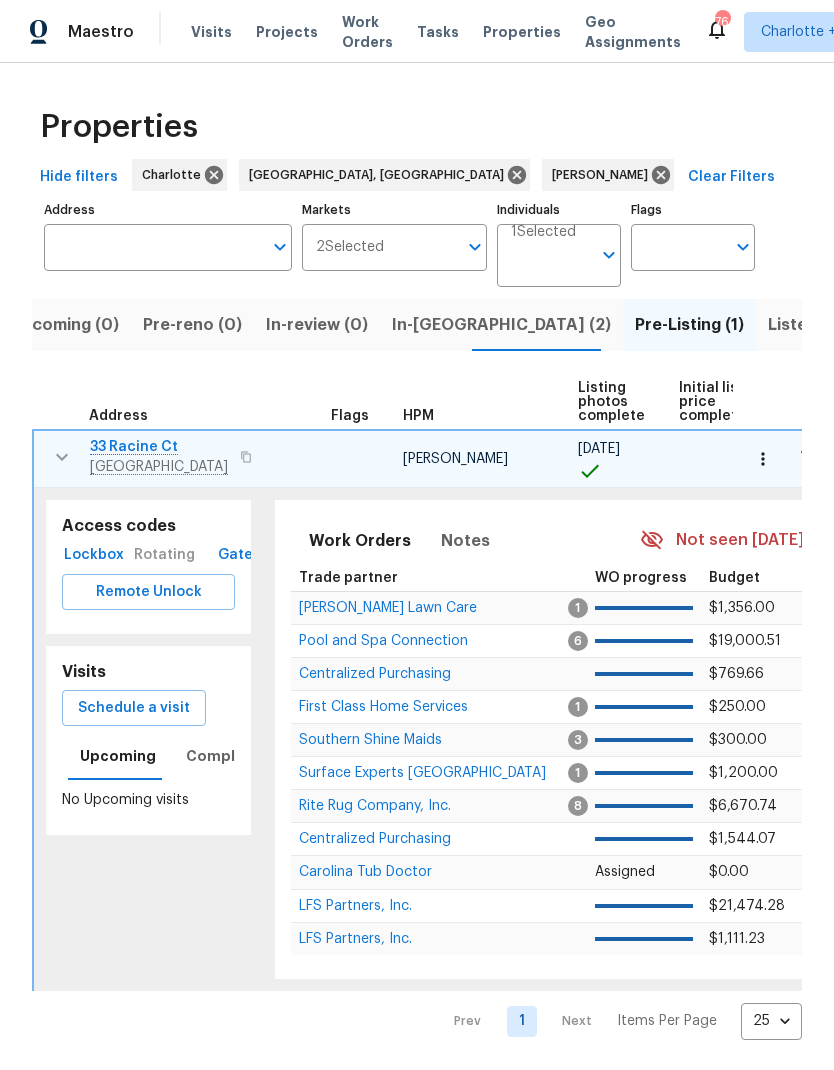 click on "33 Racine Ct Greenville, SC 29617" at bounding box center (178, 457) 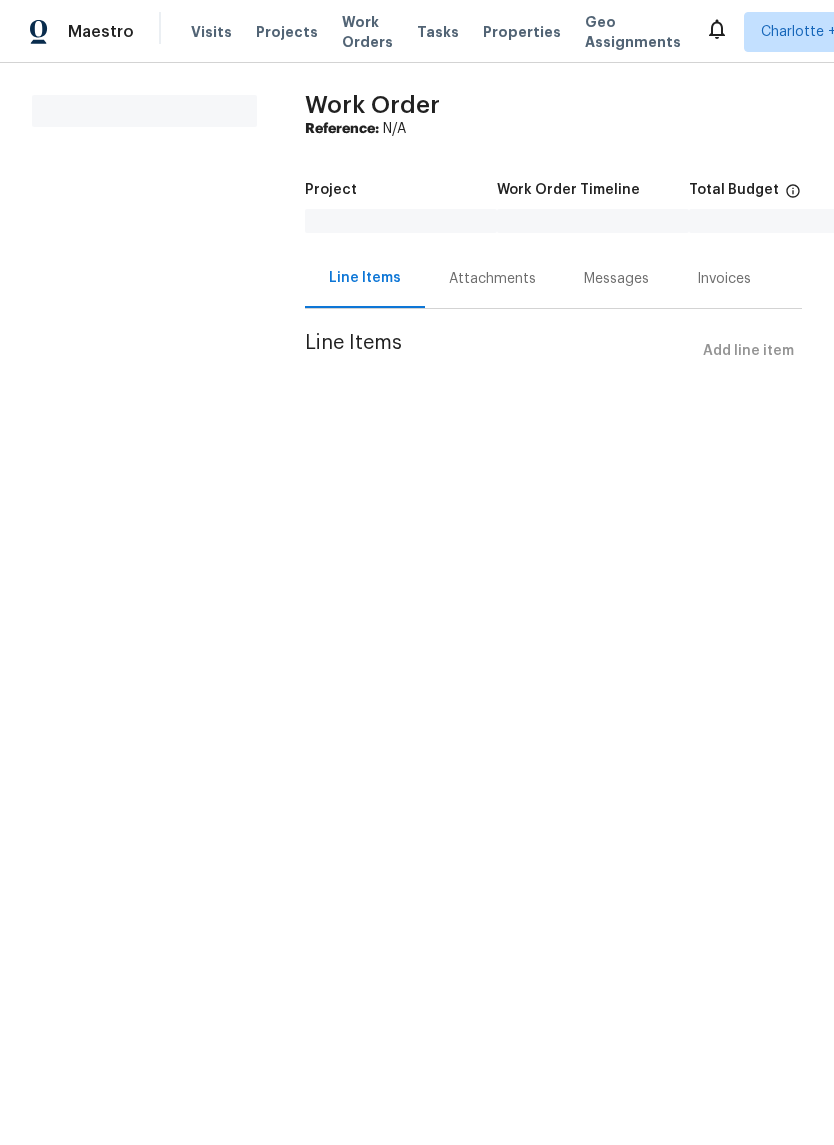 scroll, scrollTop: 0, scrollLeft: 0, axis: both 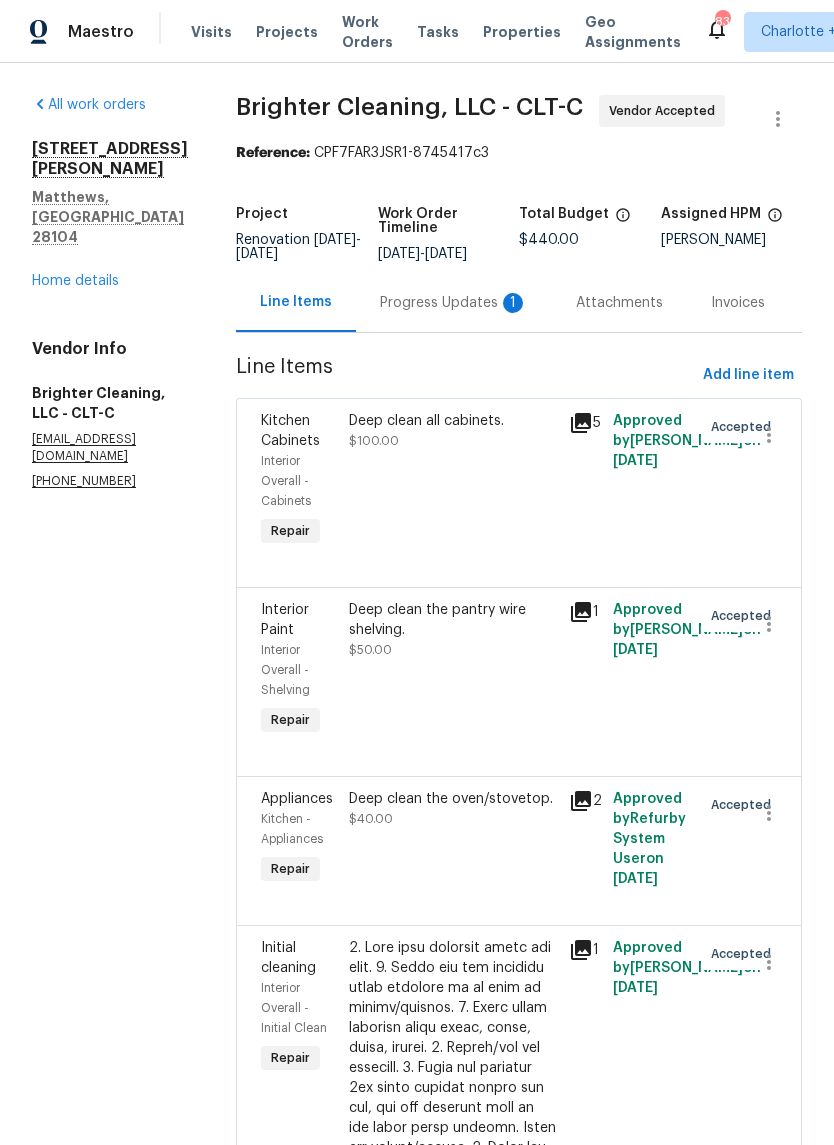 click on "Progress Updates 1" at bounding box center (454, 303) 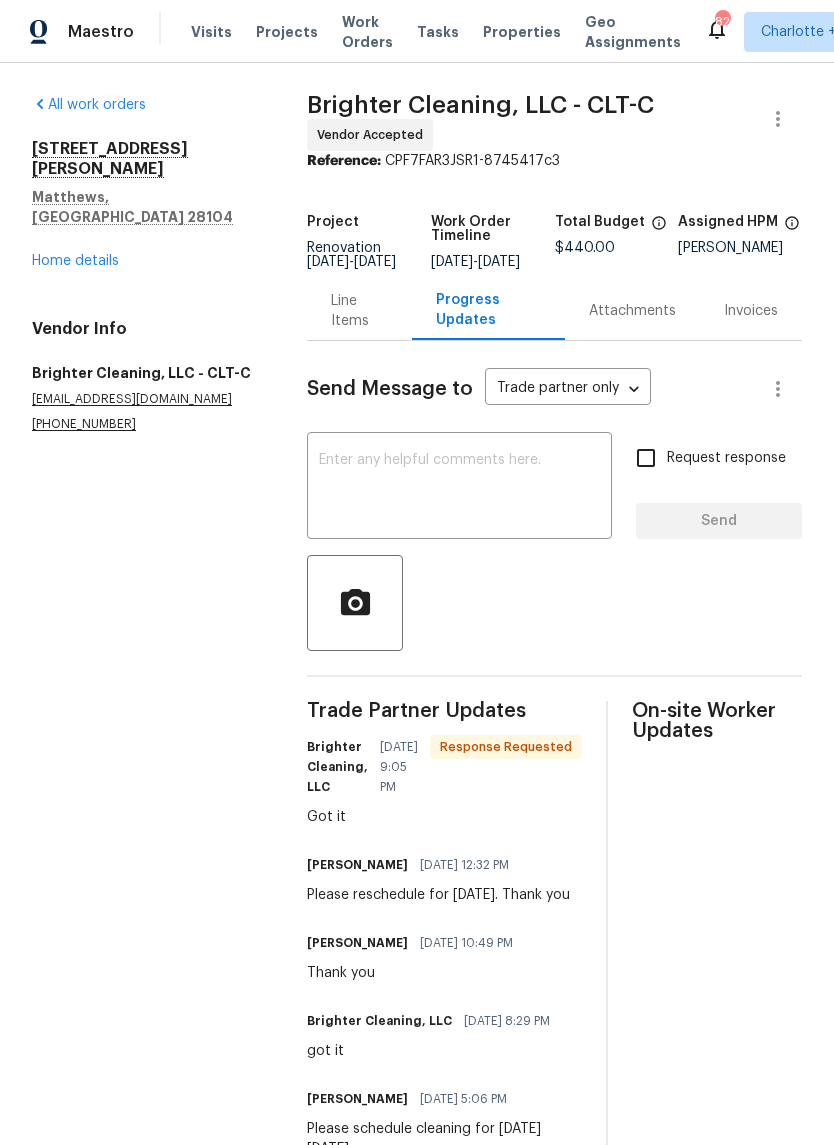 click at bounding box center (459, 488) 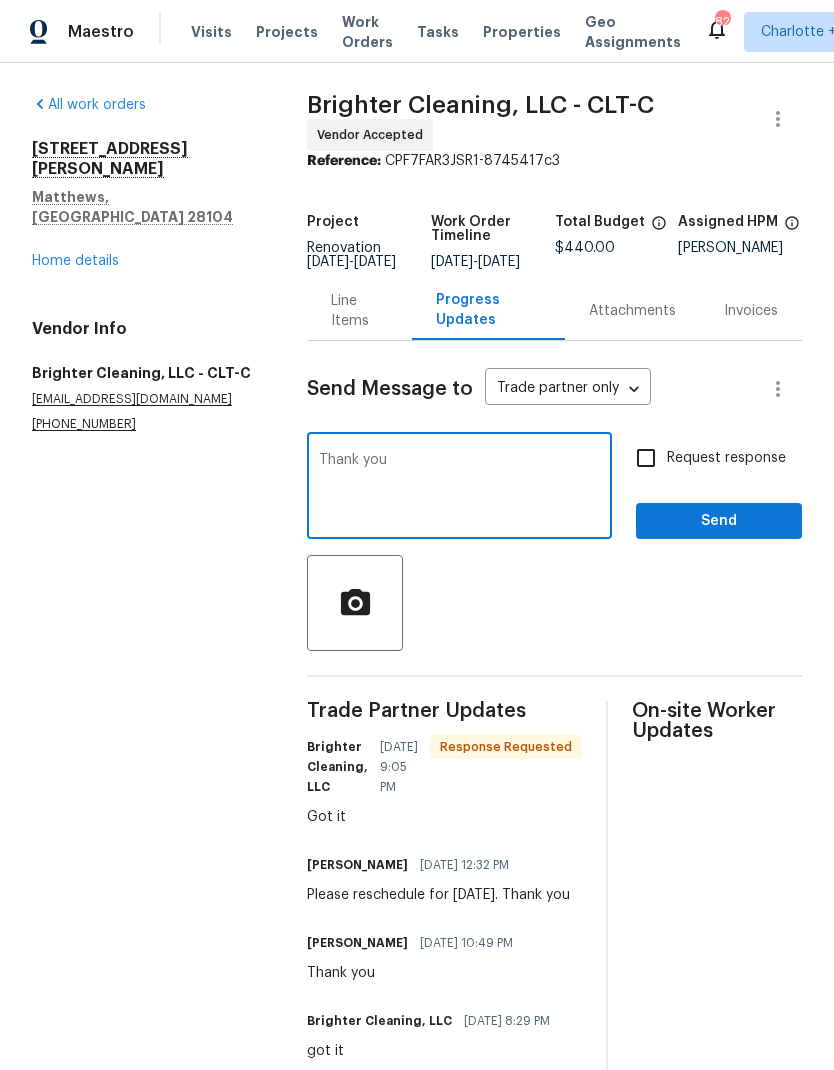 type on "Thank you" 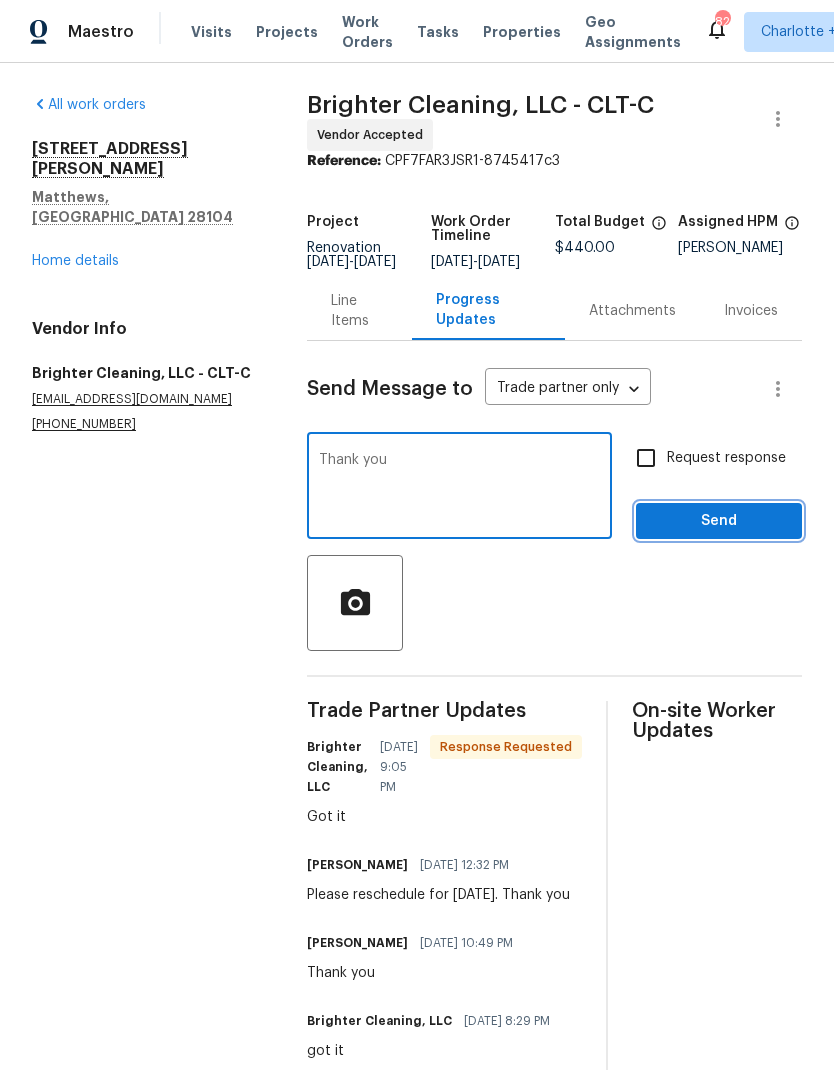 click on "Send" at bounding box center (719, 521) 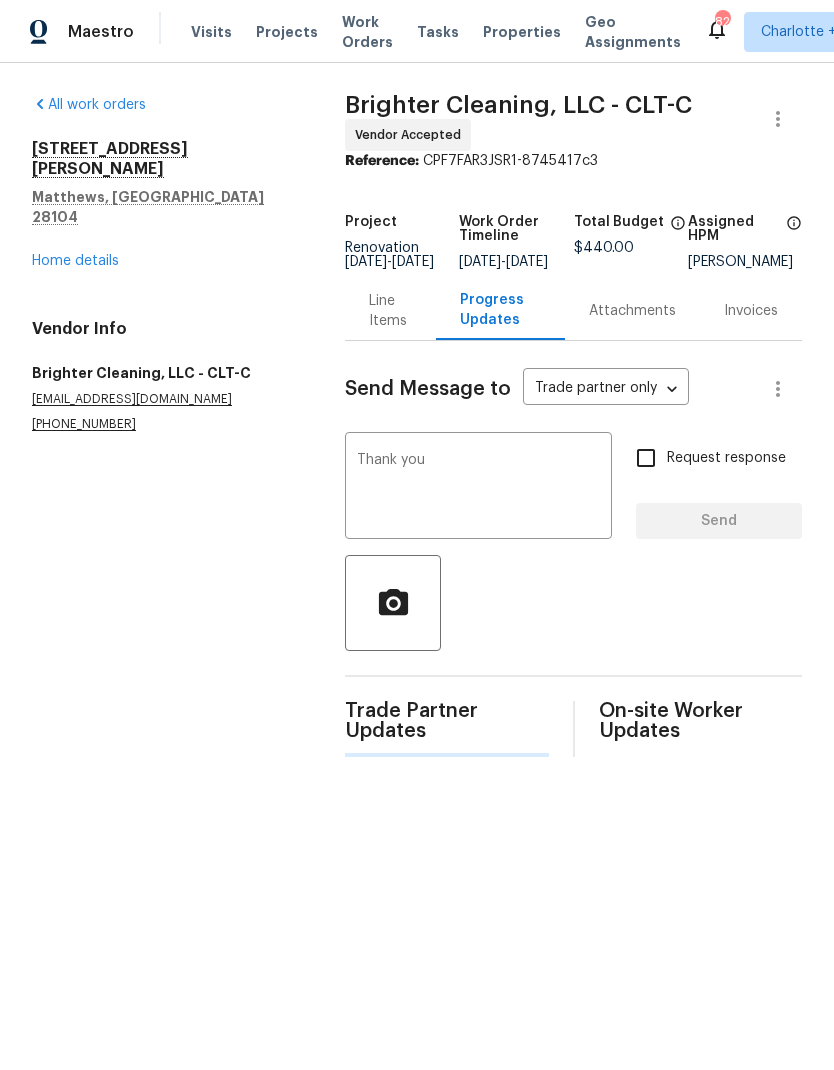 type 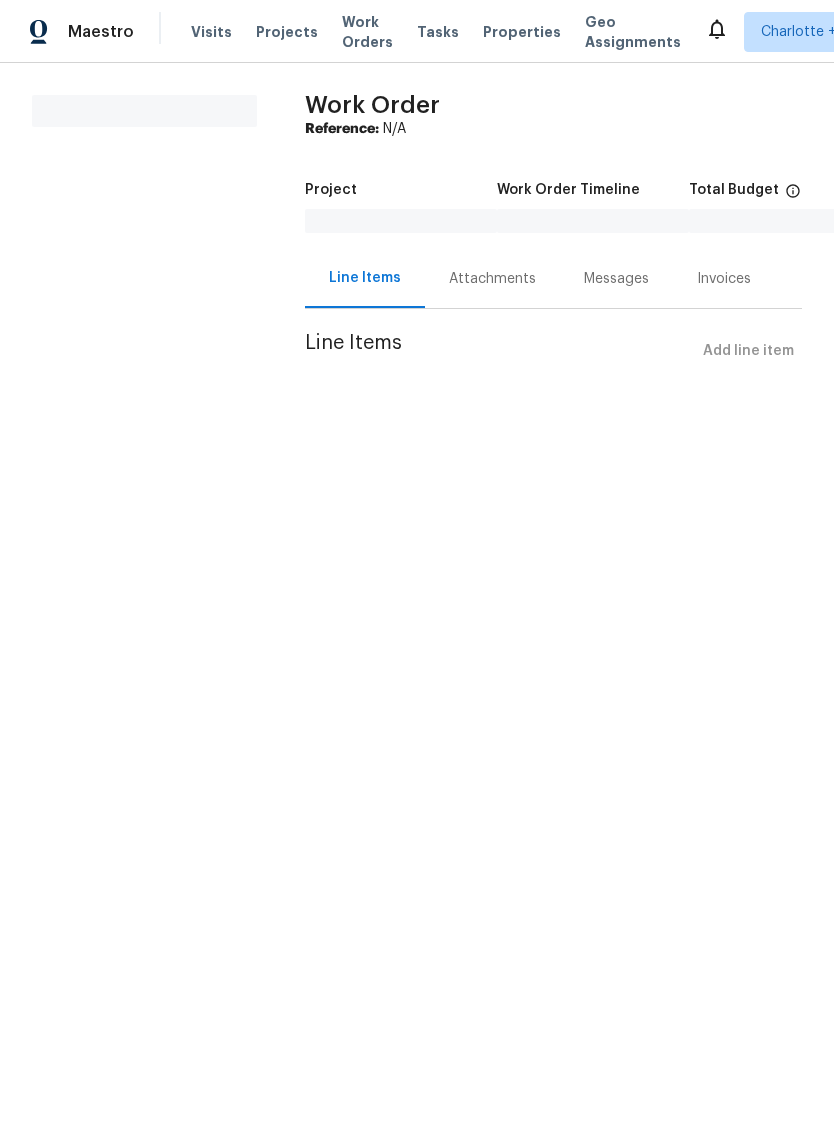 scroll, scrollTop: 0, scrollLeft: 0, axis: both 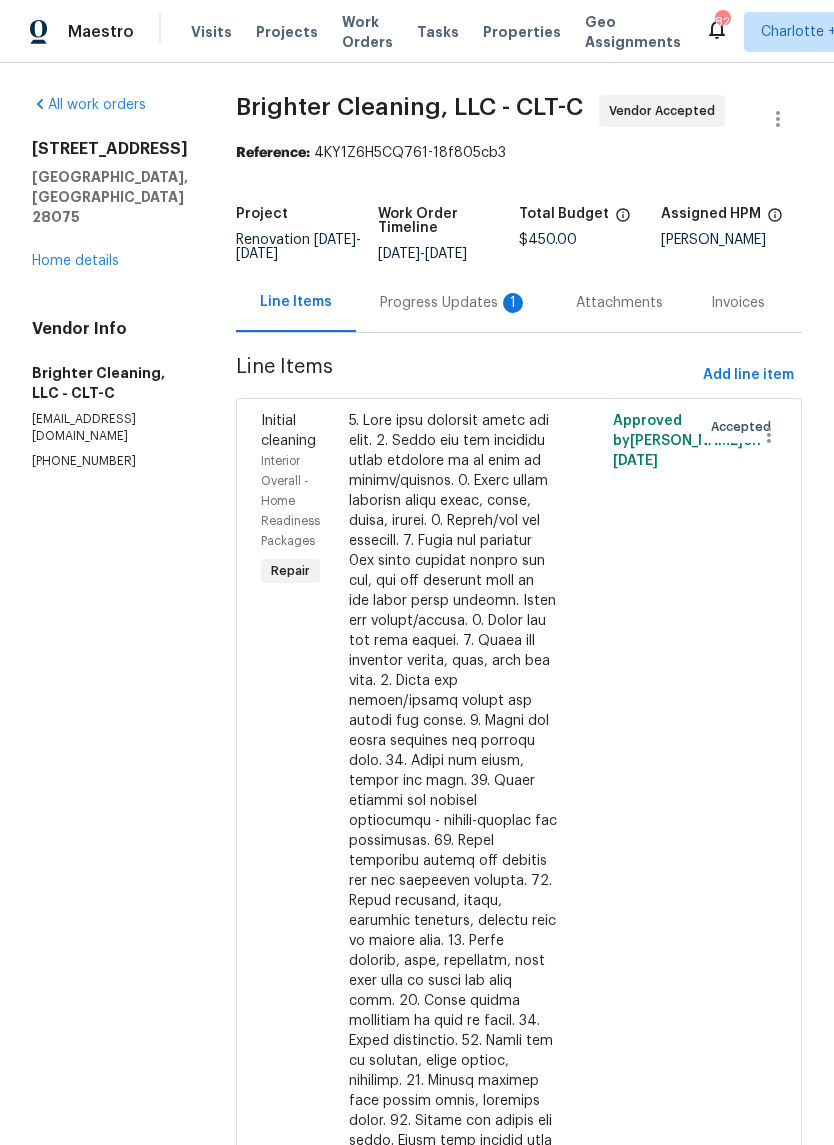 click on "Progress Updates 1" at bounding box center [454, 303] 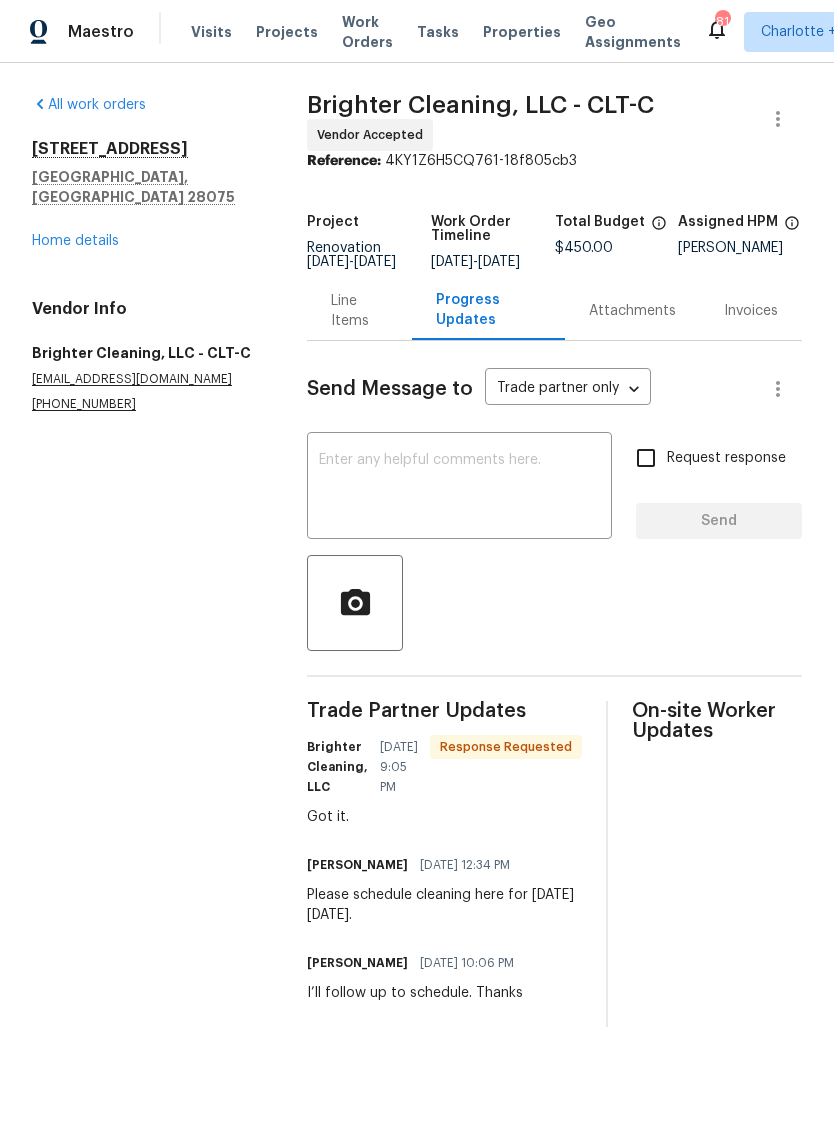 click at bounding box center [459, 488] 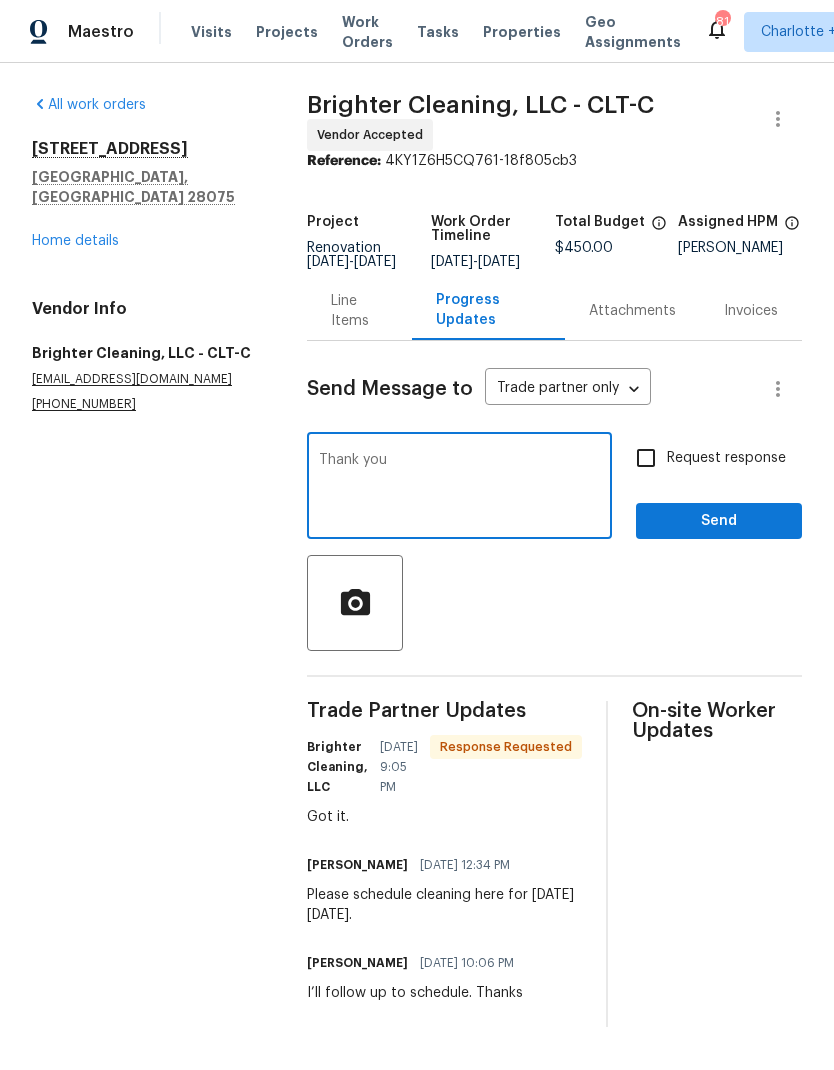 type on "Thank you" 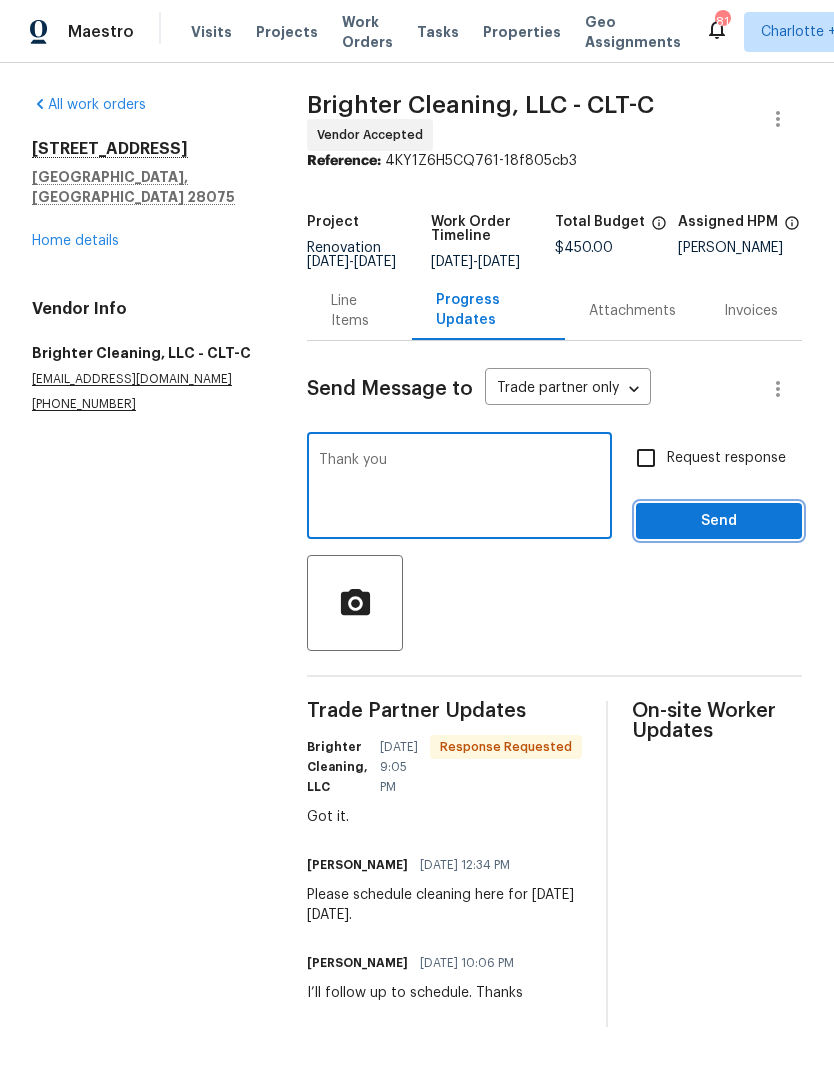 click on "Send" at bounding box center (719, 521) 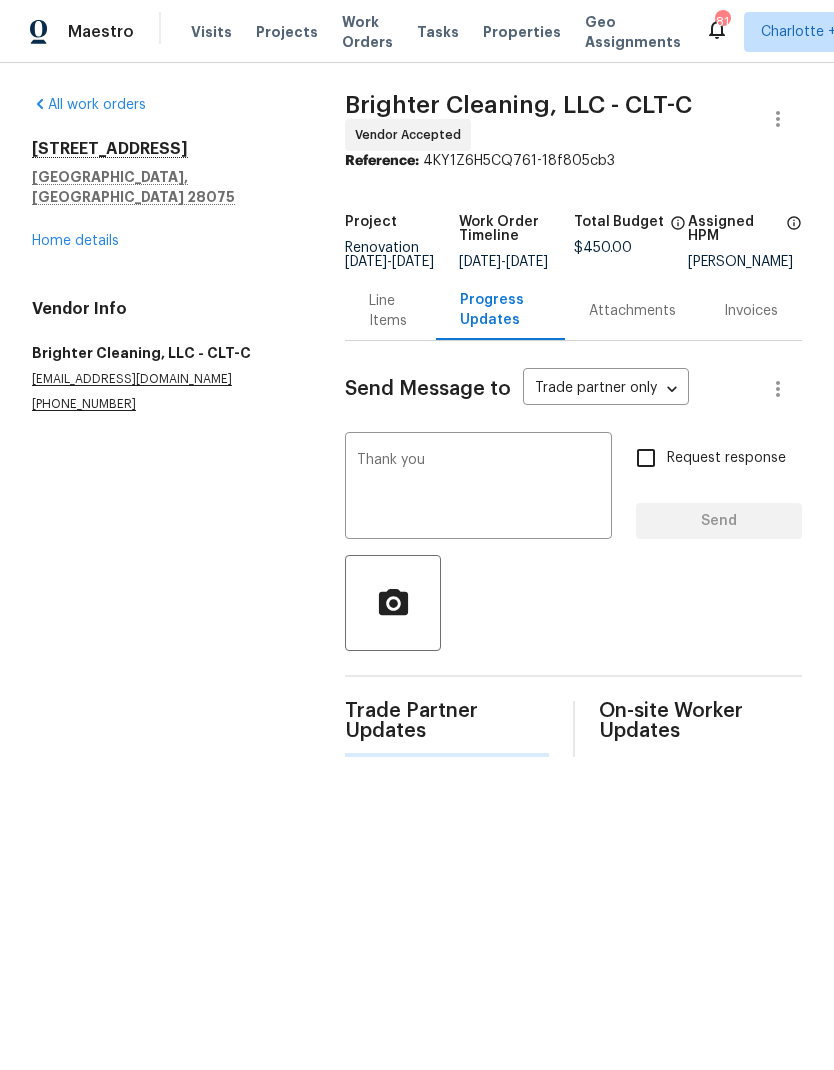 type 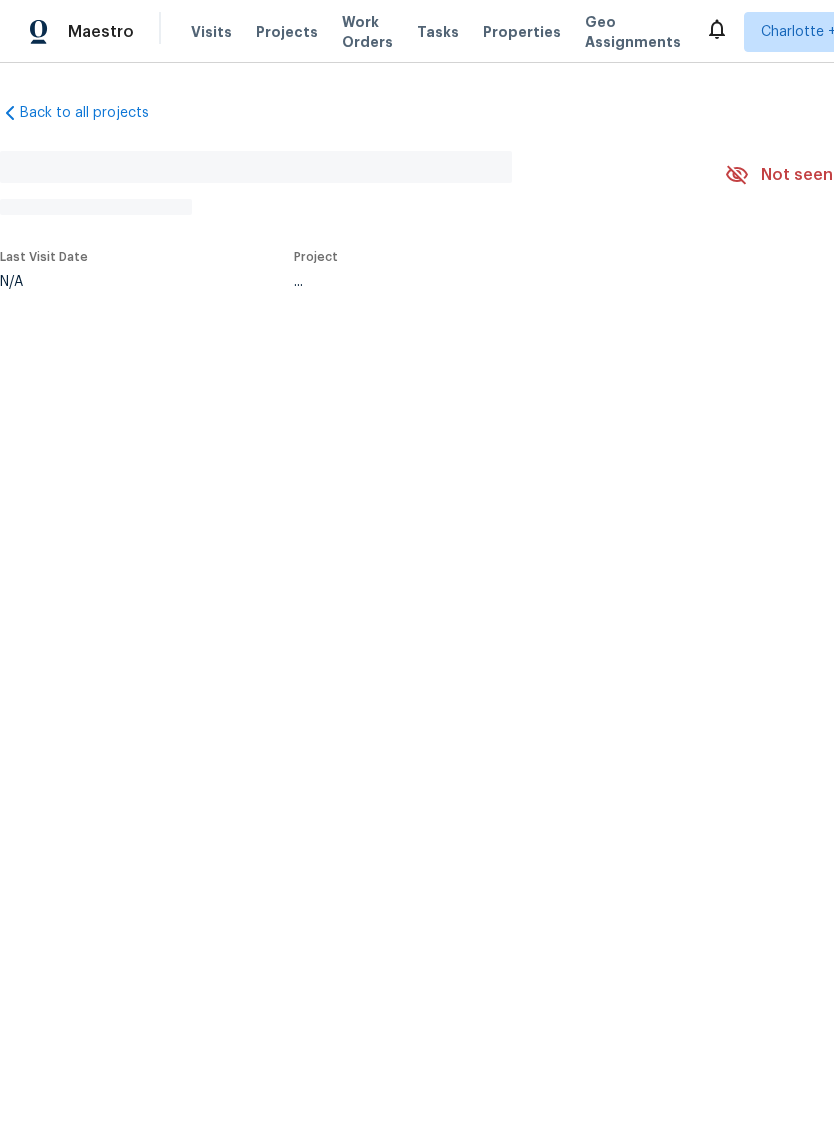 scroll, scrollTop: 0, scrollLeft: 0, axis: both 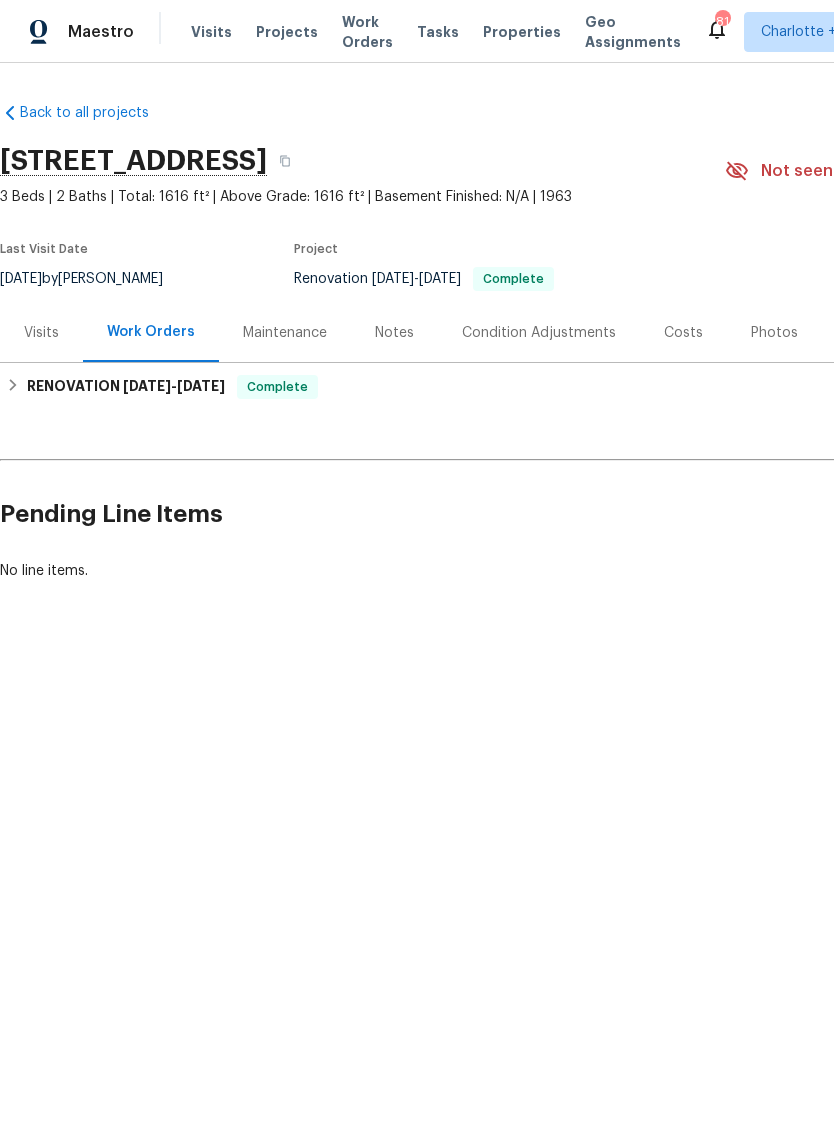 click on "Photos" at bounding box center [774, 332] 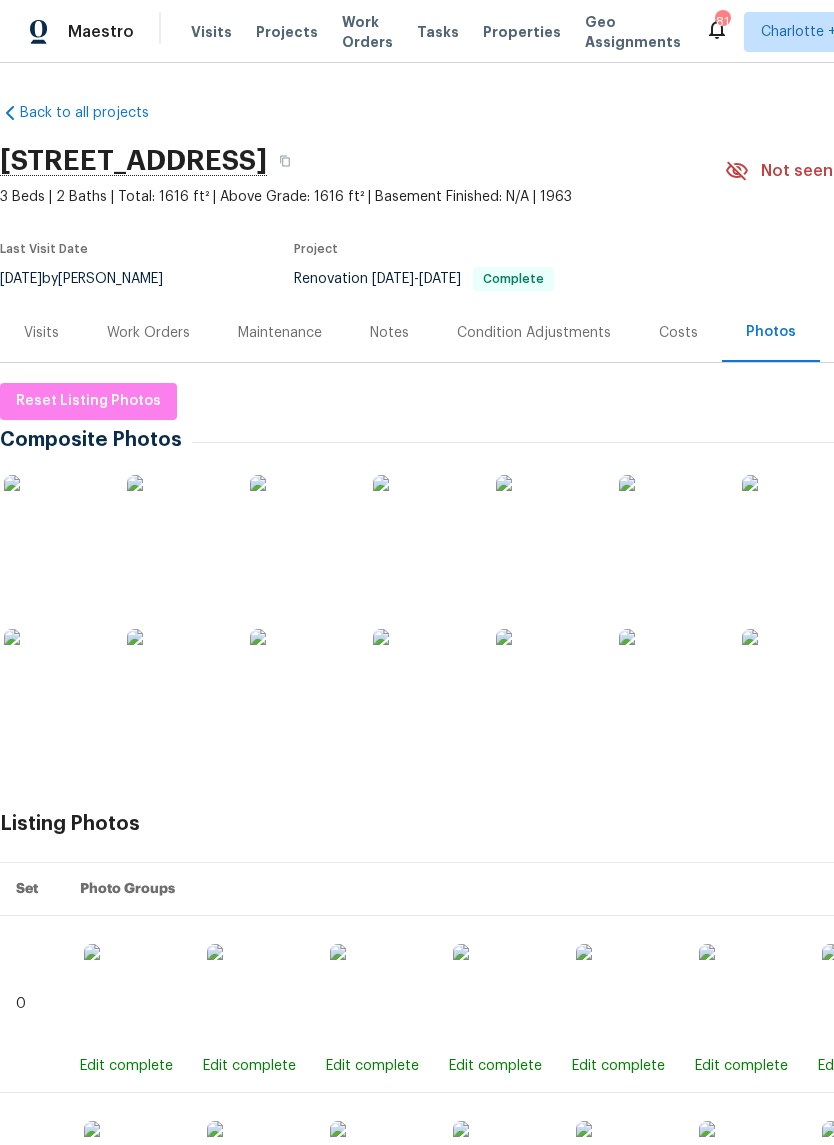 click at bounding box center [54, 525] 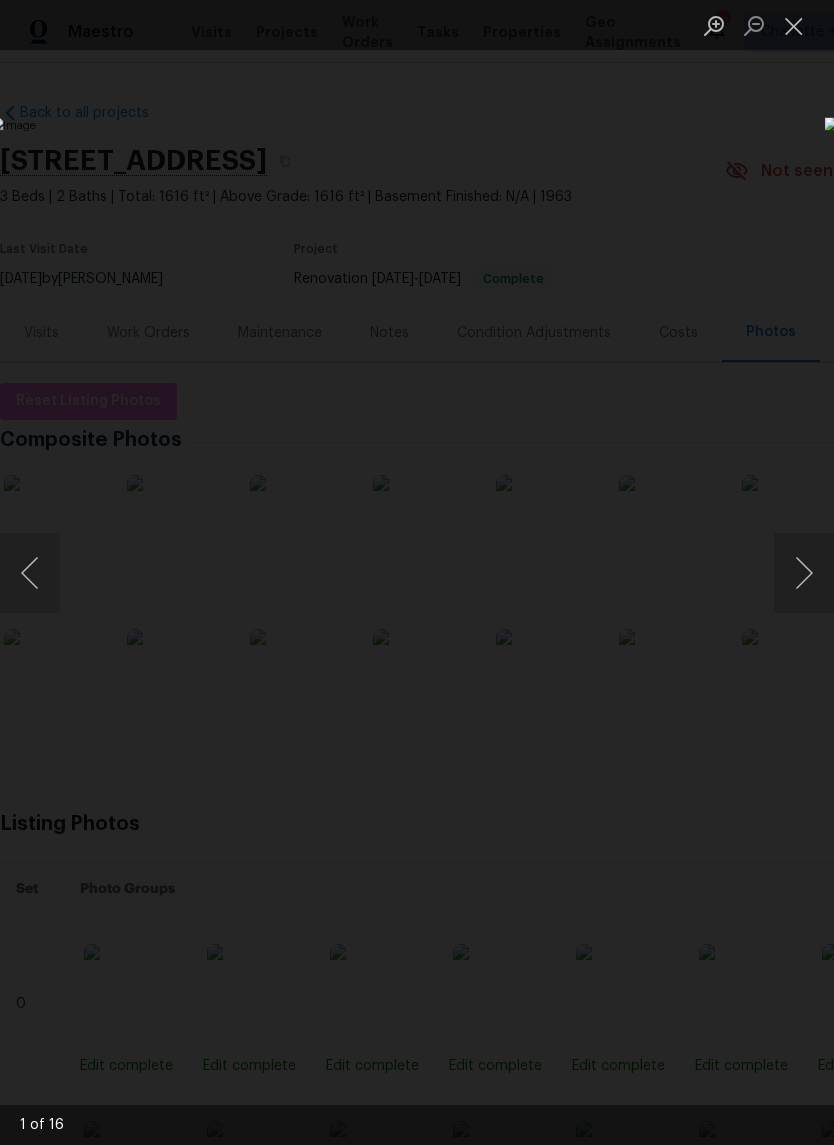 click at bounding box center (804, 573) 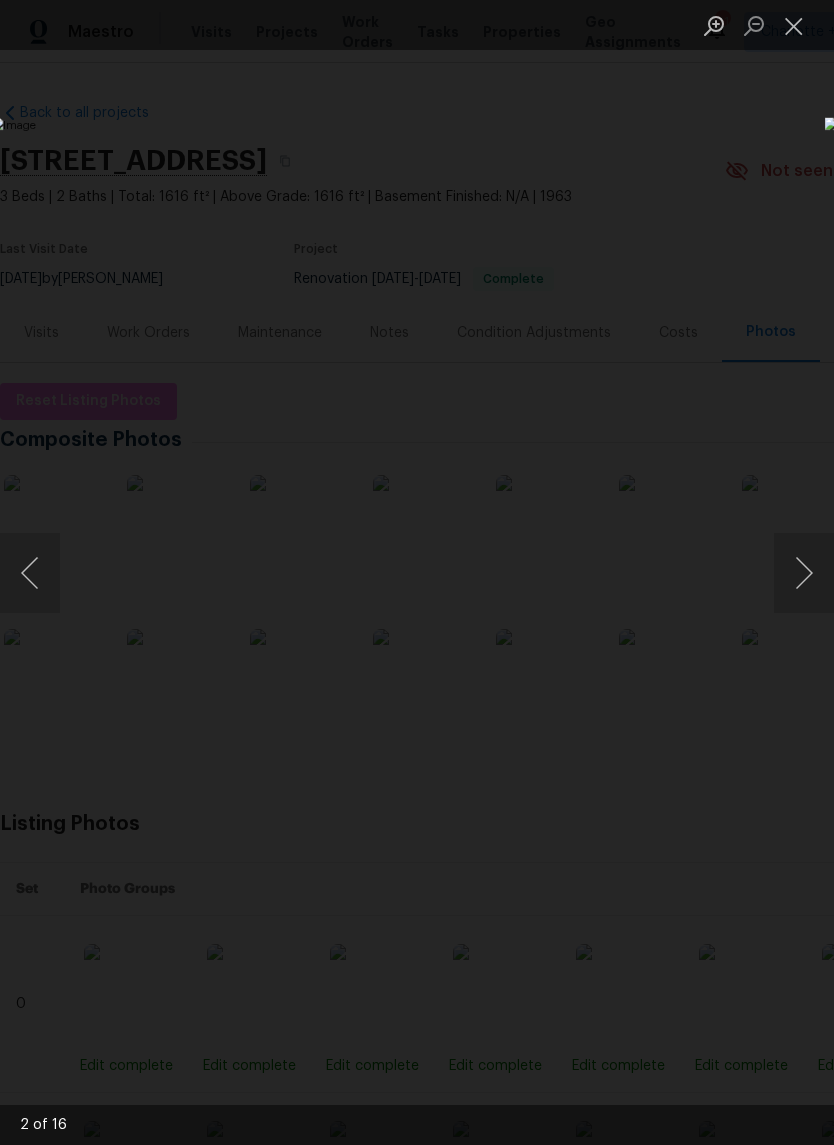 click at bounding box center (804, 573) 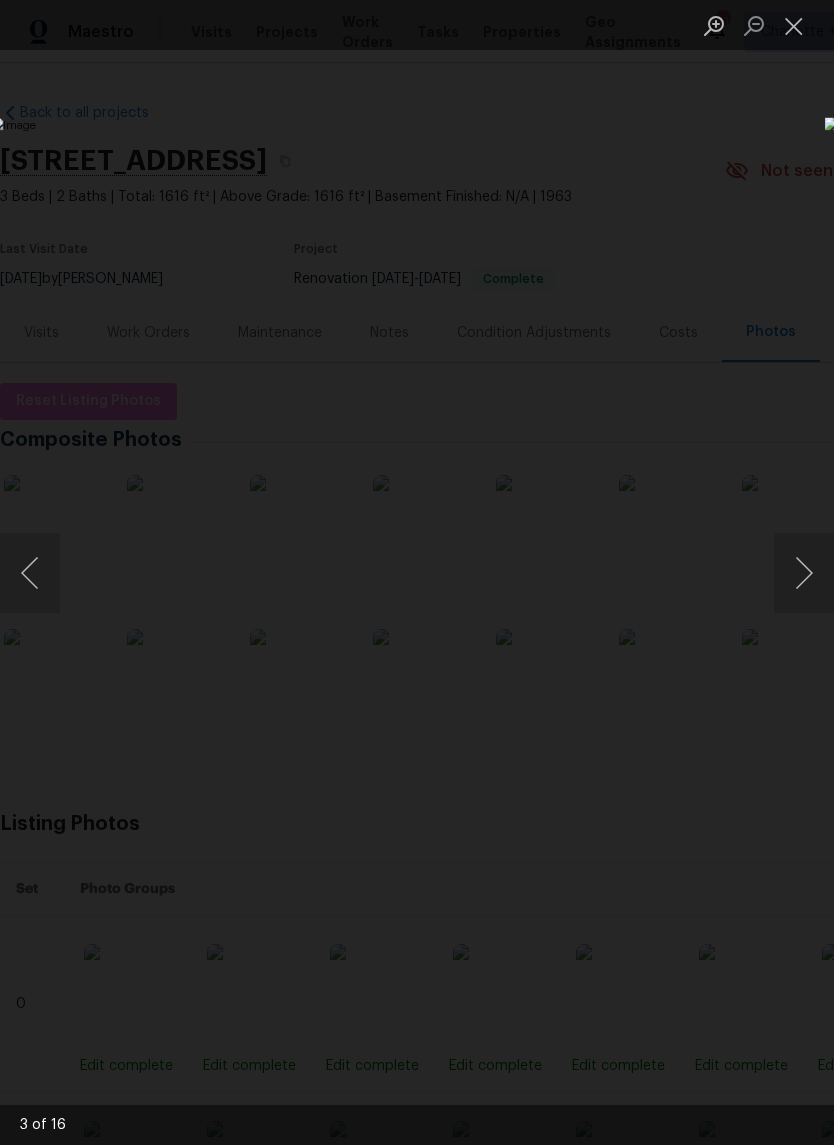 click at bounding box center [804, 573] 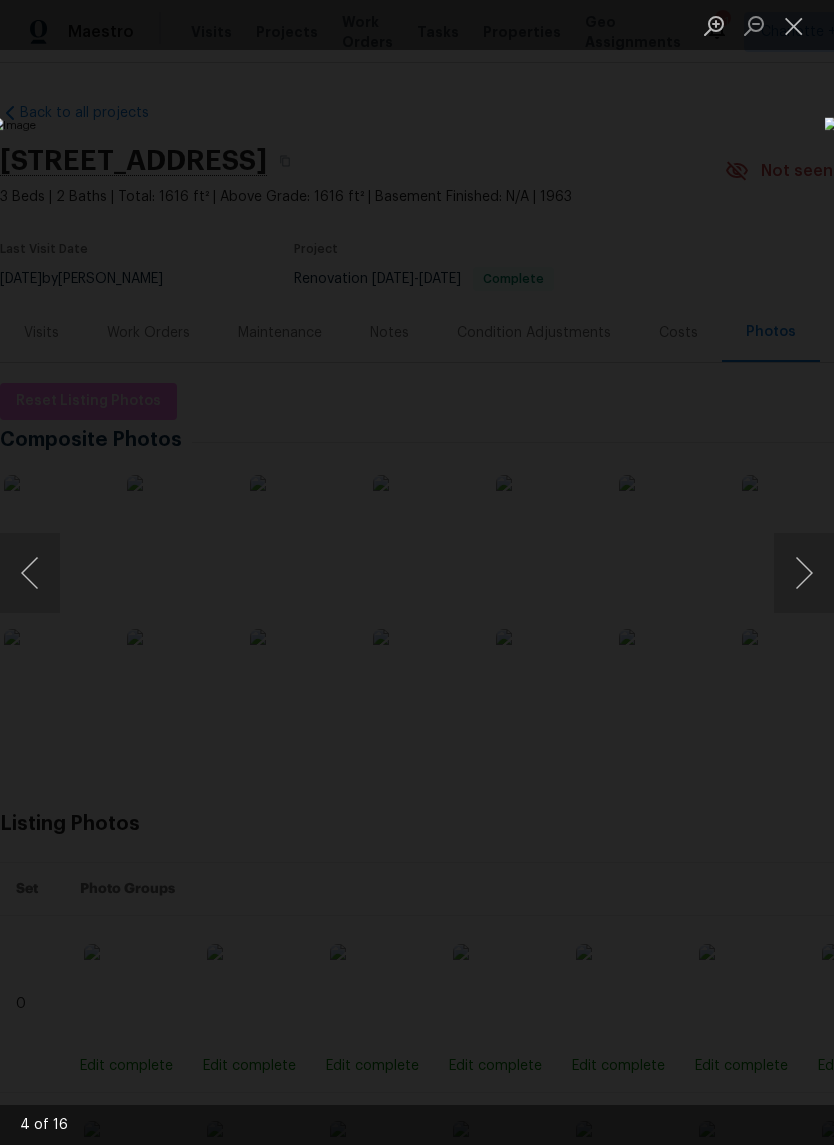 click at bounding box center [804, 573] 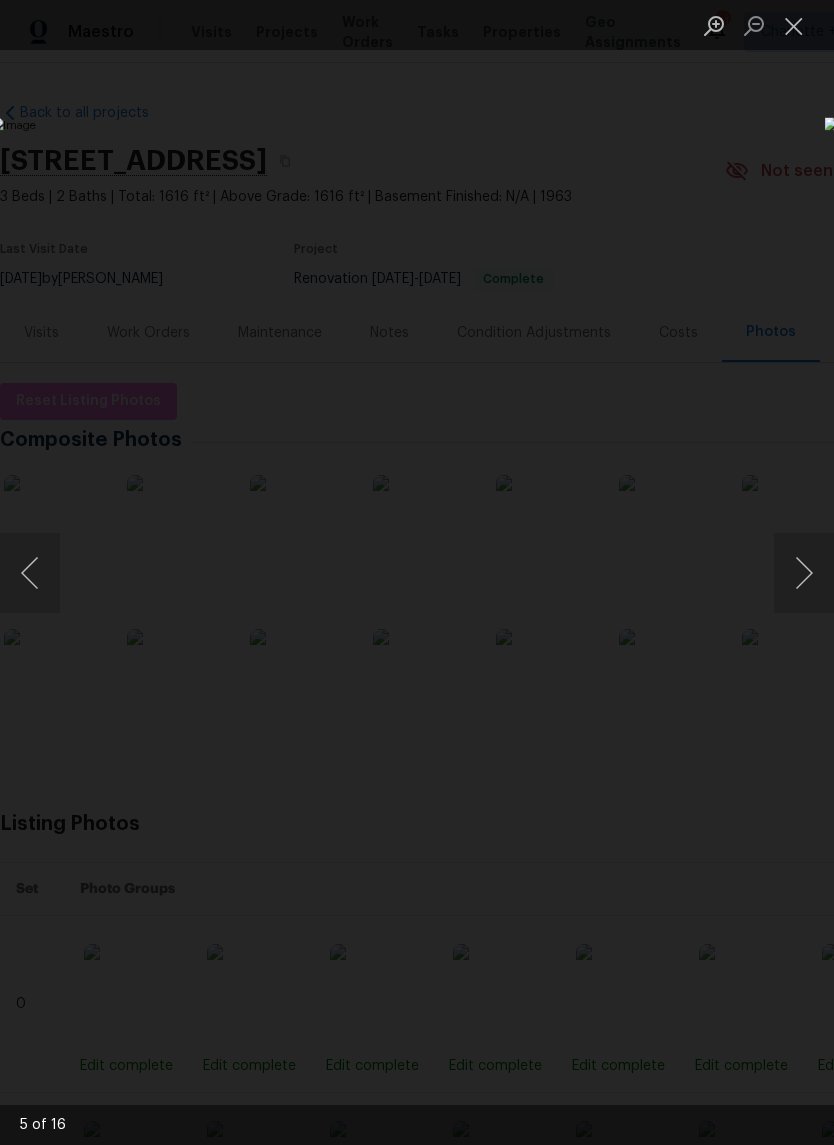 click at bounding box center [804, 573] 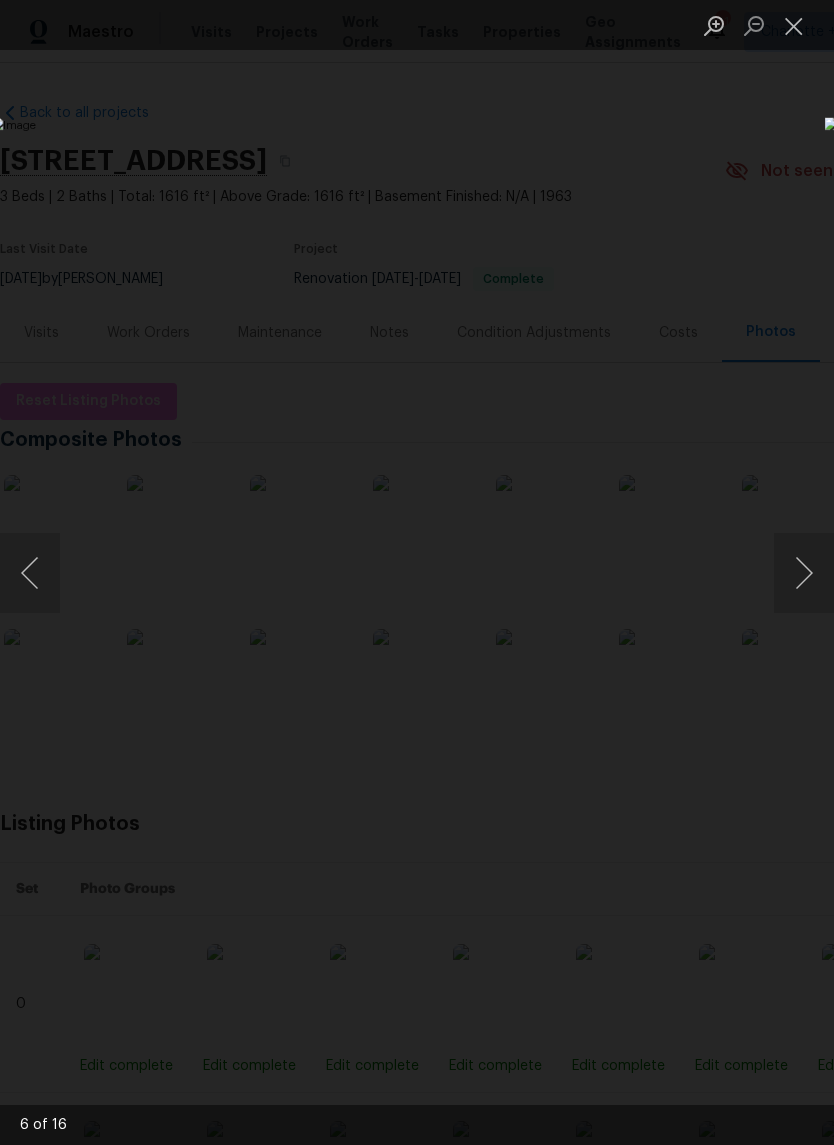 click at bounding box center [804, 573] 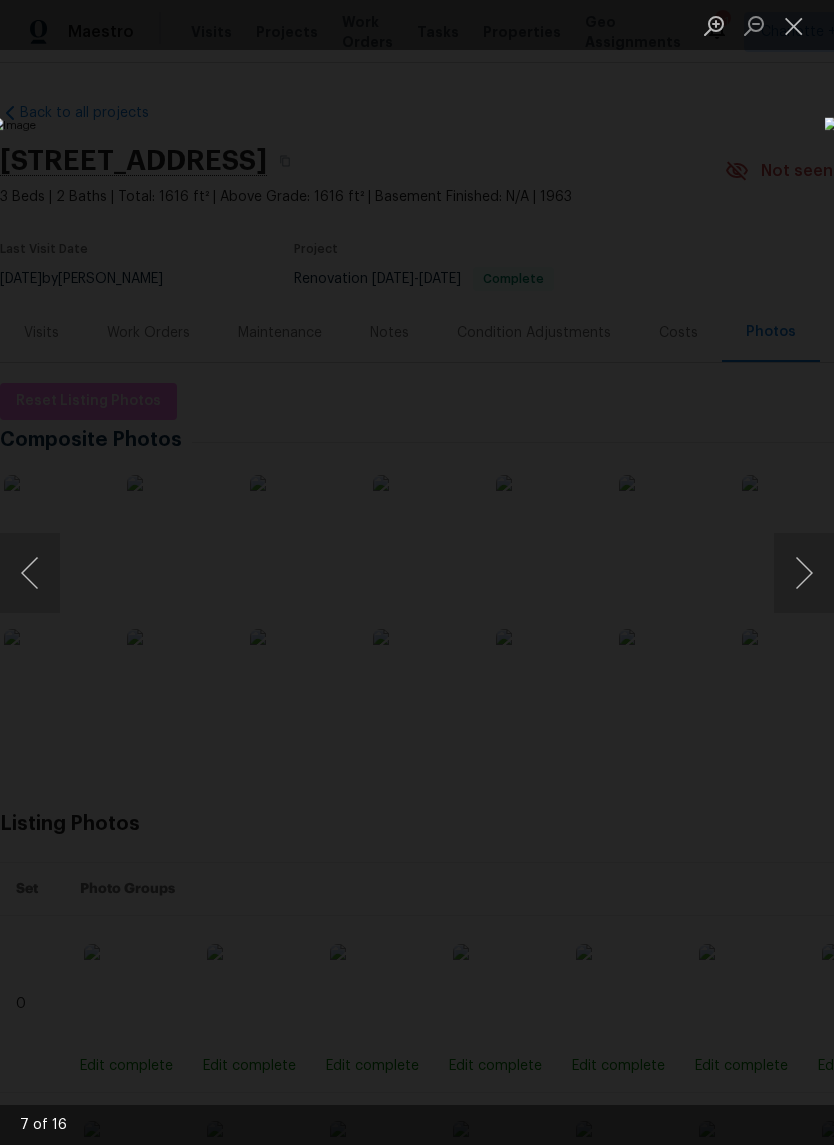 click at bounding box center (30, 573) 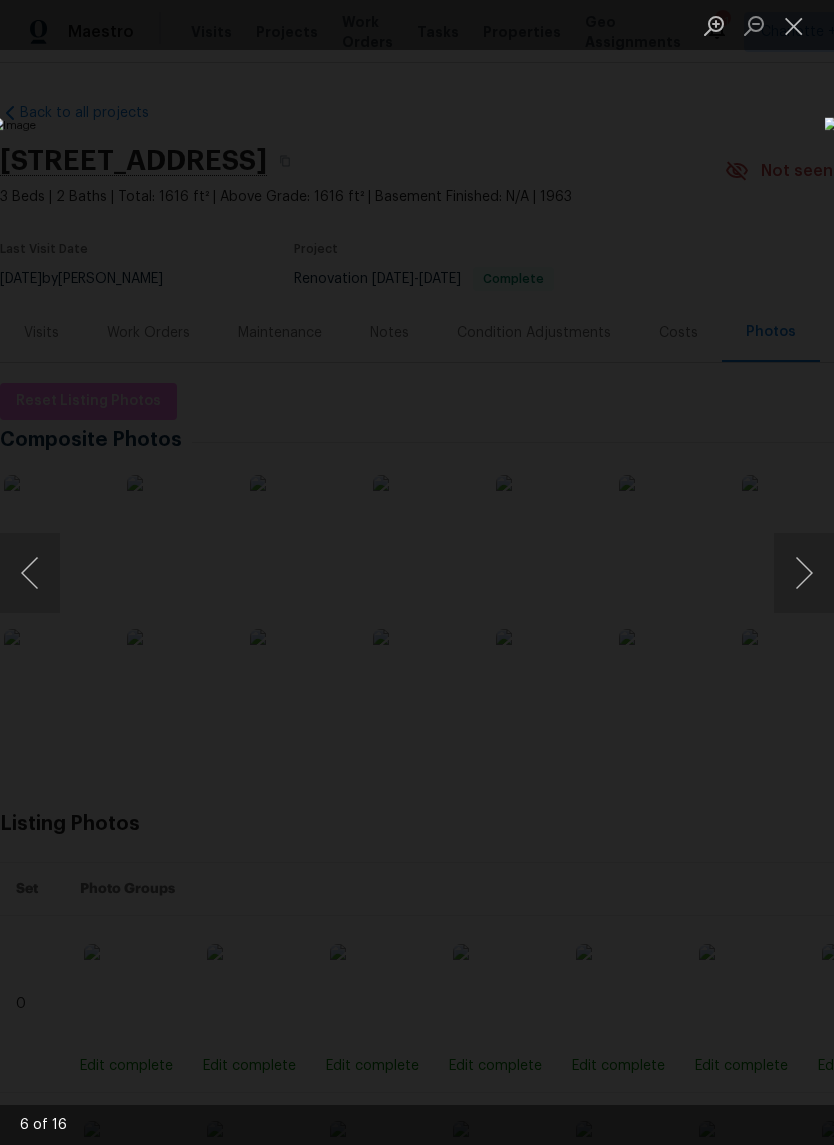 click at bounding box center (804, 573) 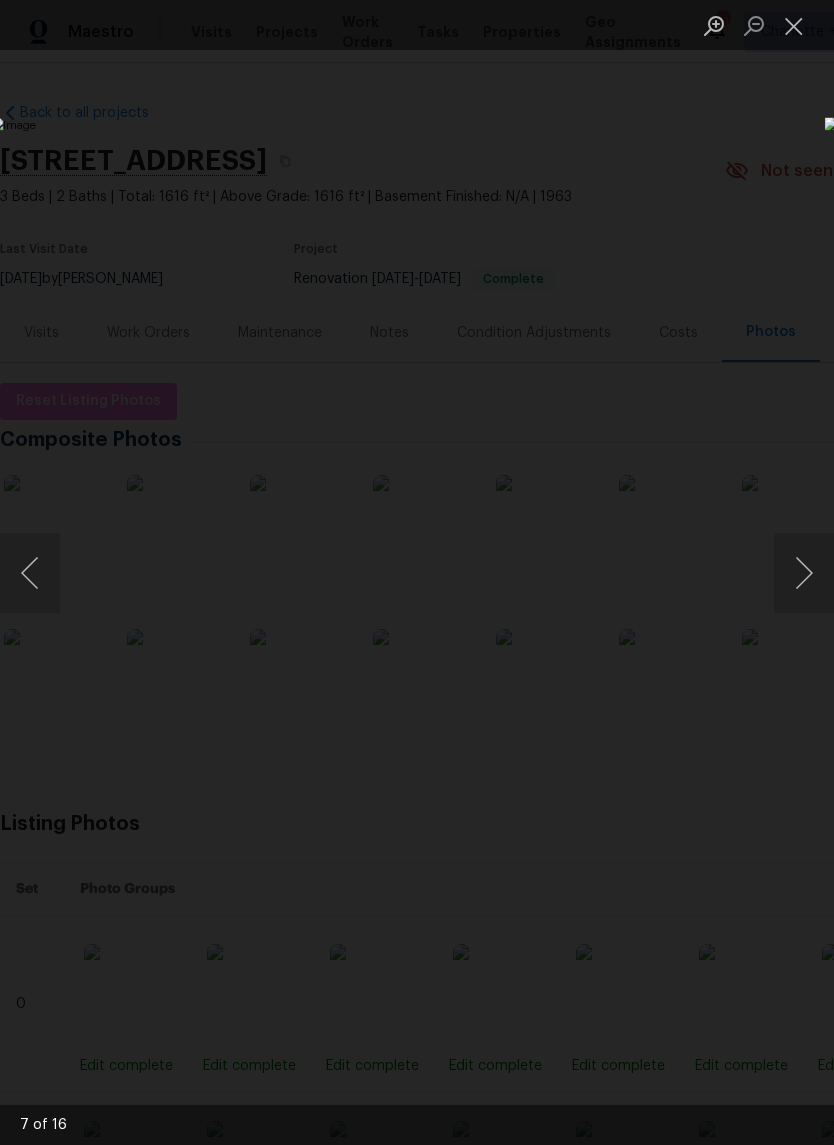 click at bounding box center (804, 573) 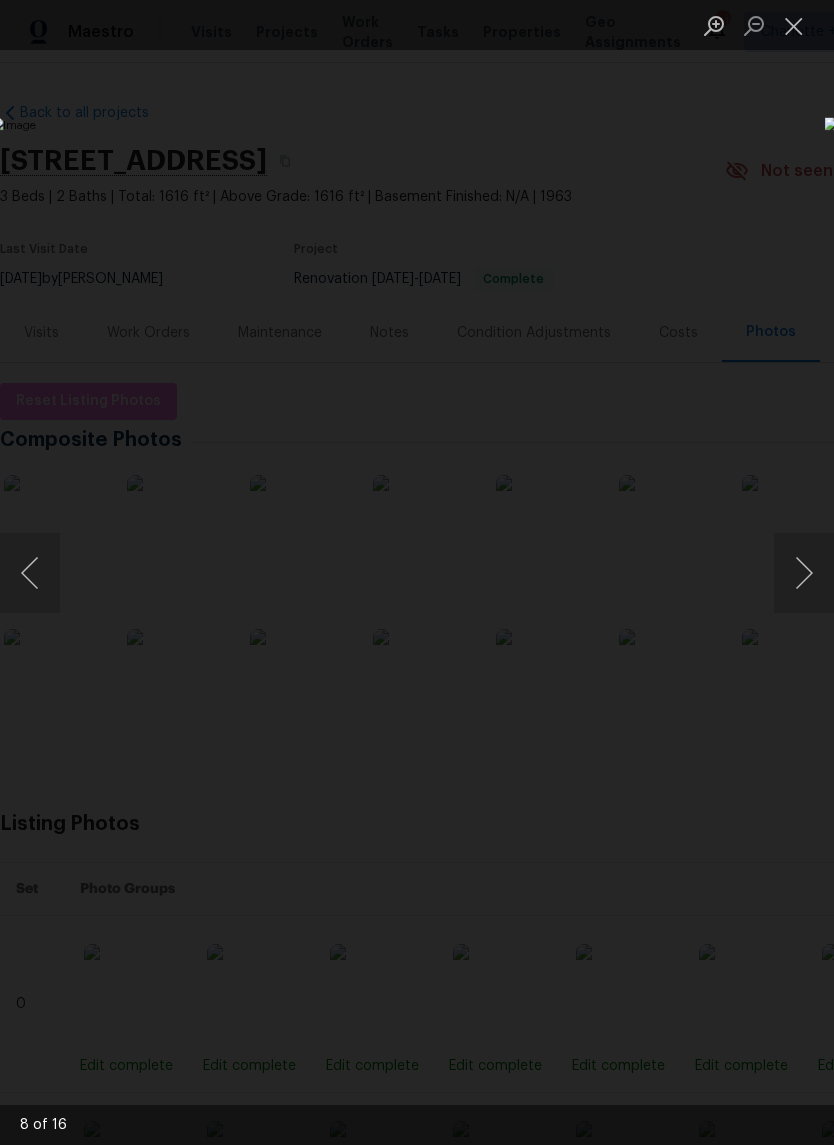 click at bounding box center [804, 573] 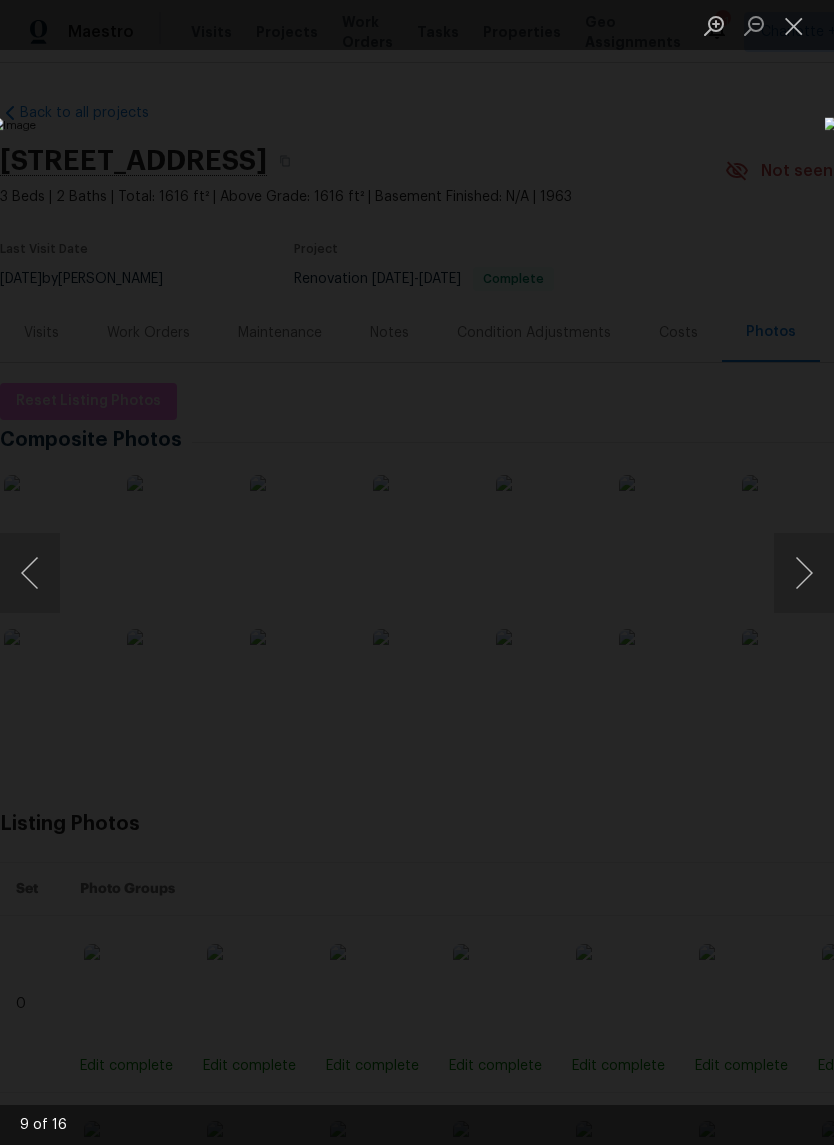 click at bounding box center [804, 573] 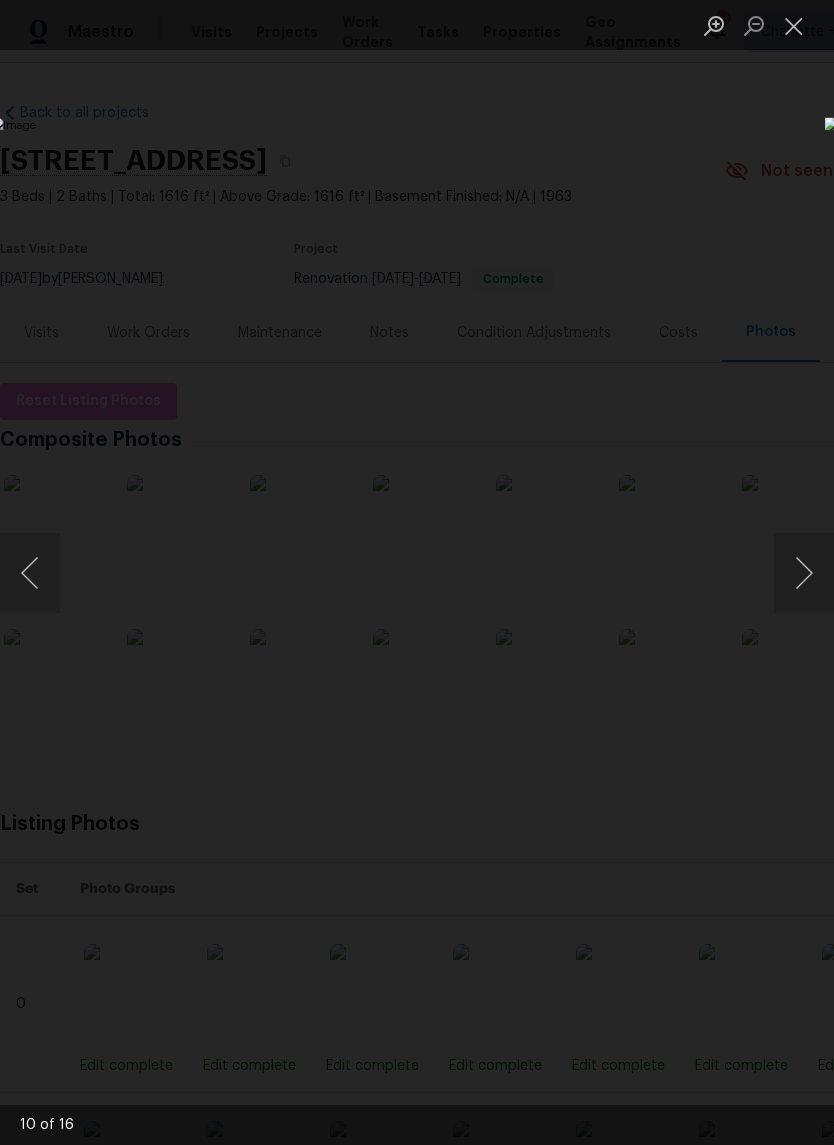 click at bounding box center [804, 573] 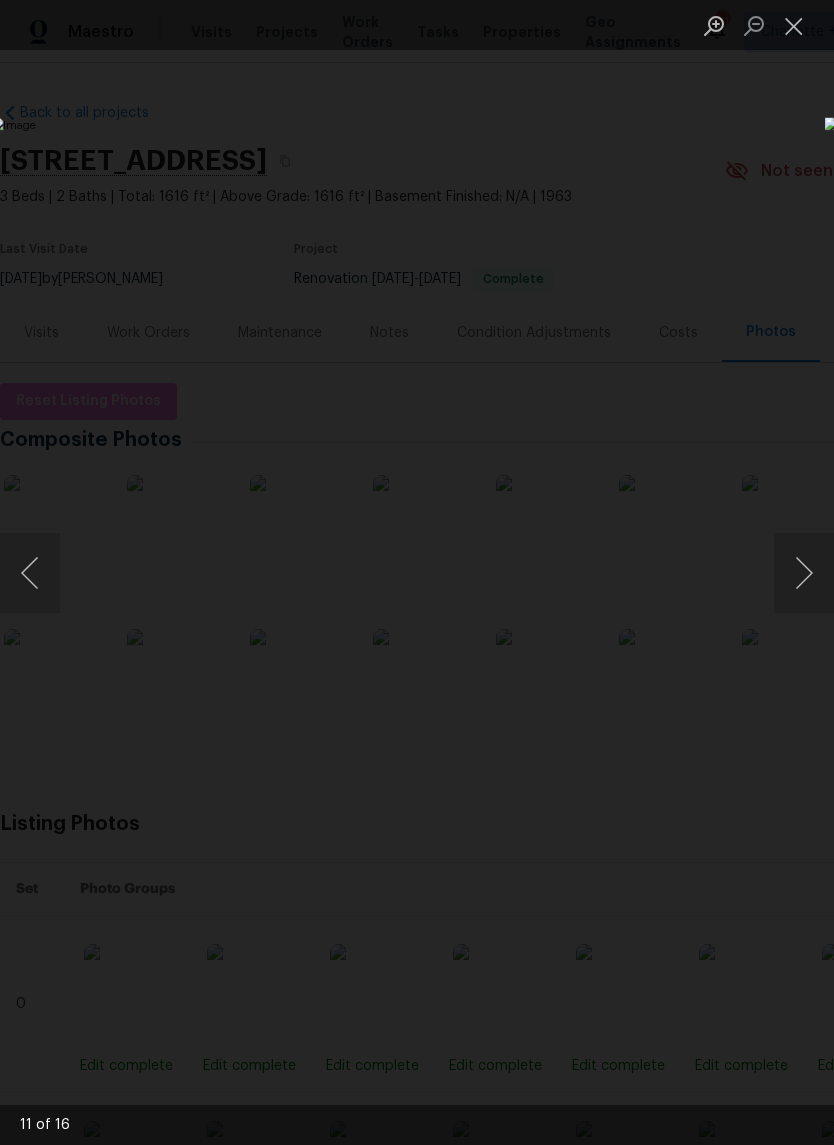 click at bounding box center [804, 573] 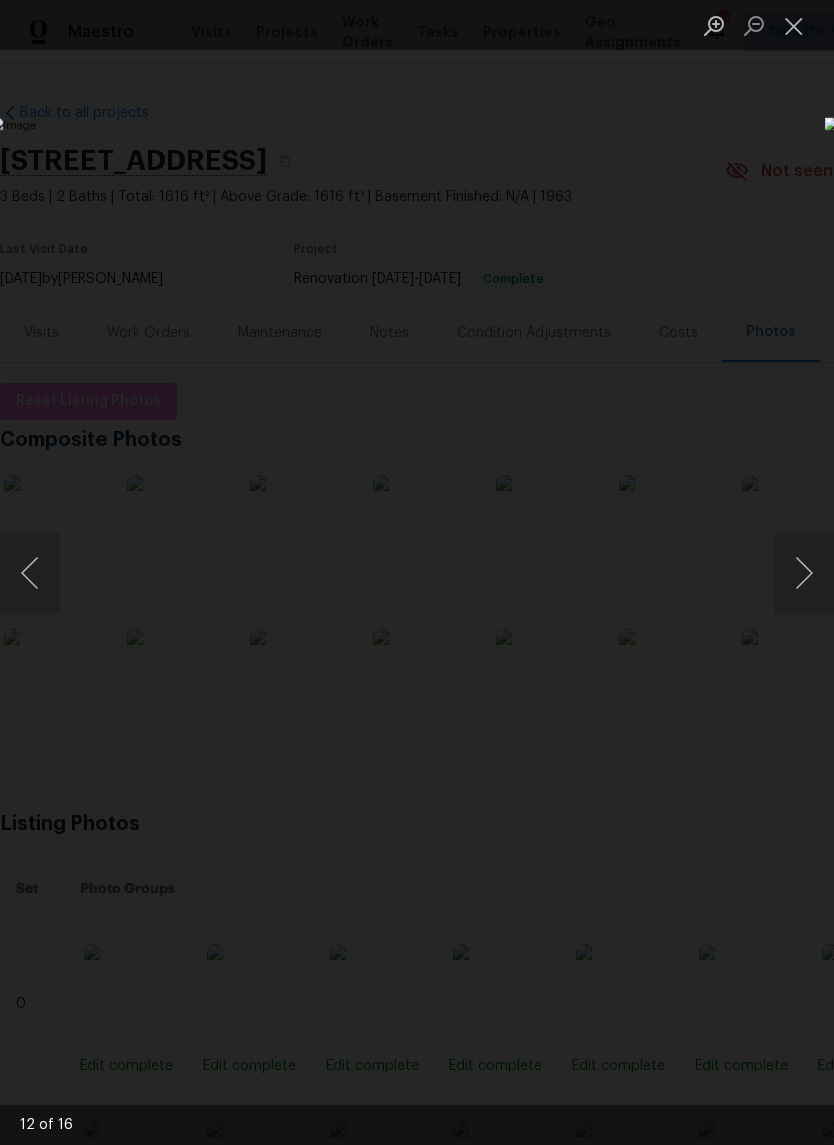 click at bounding box center (804, 573) 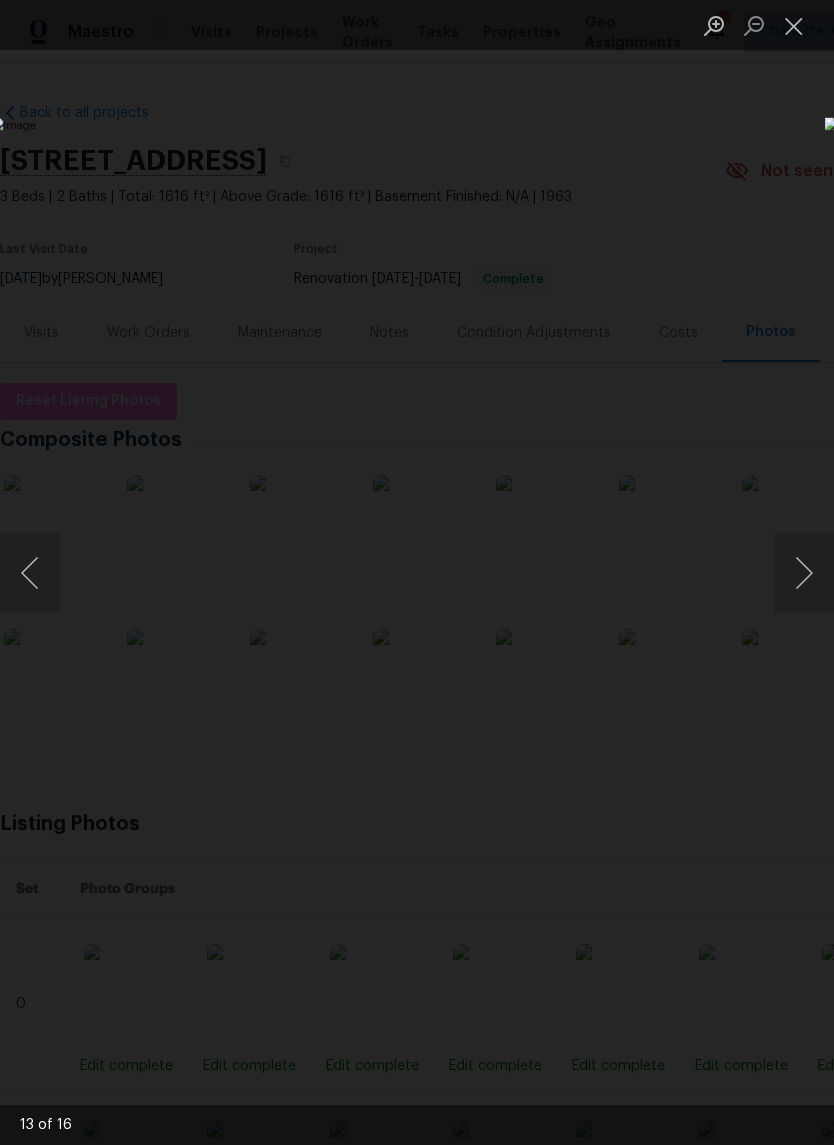 click at bounding box center (804, 573) 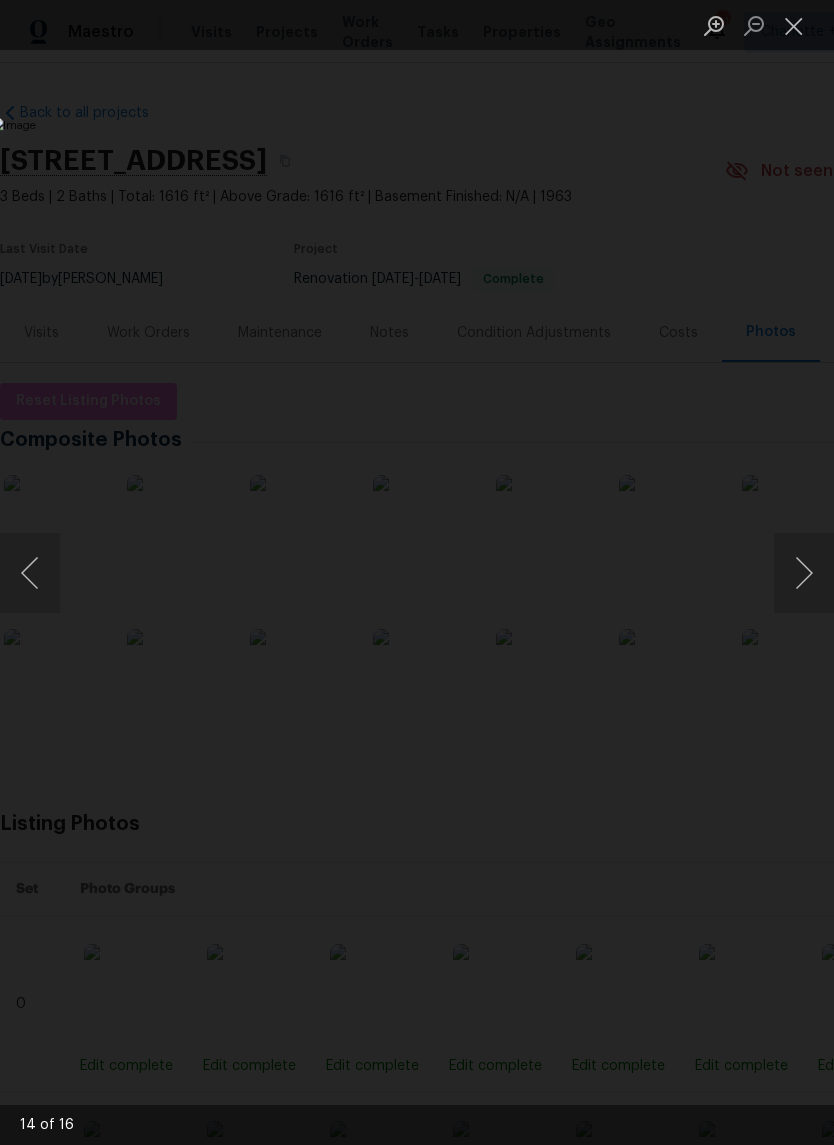 click at bounding box center (804, 573) 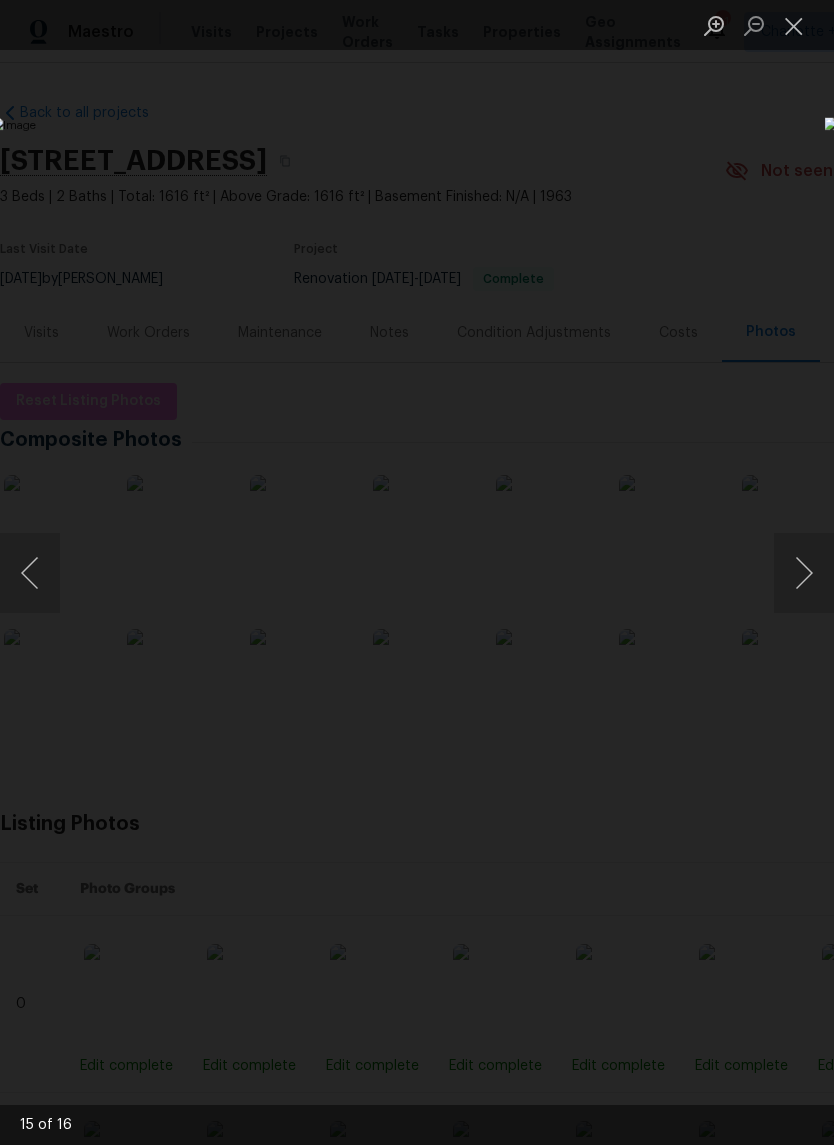 click at bounding box center (804, 573) 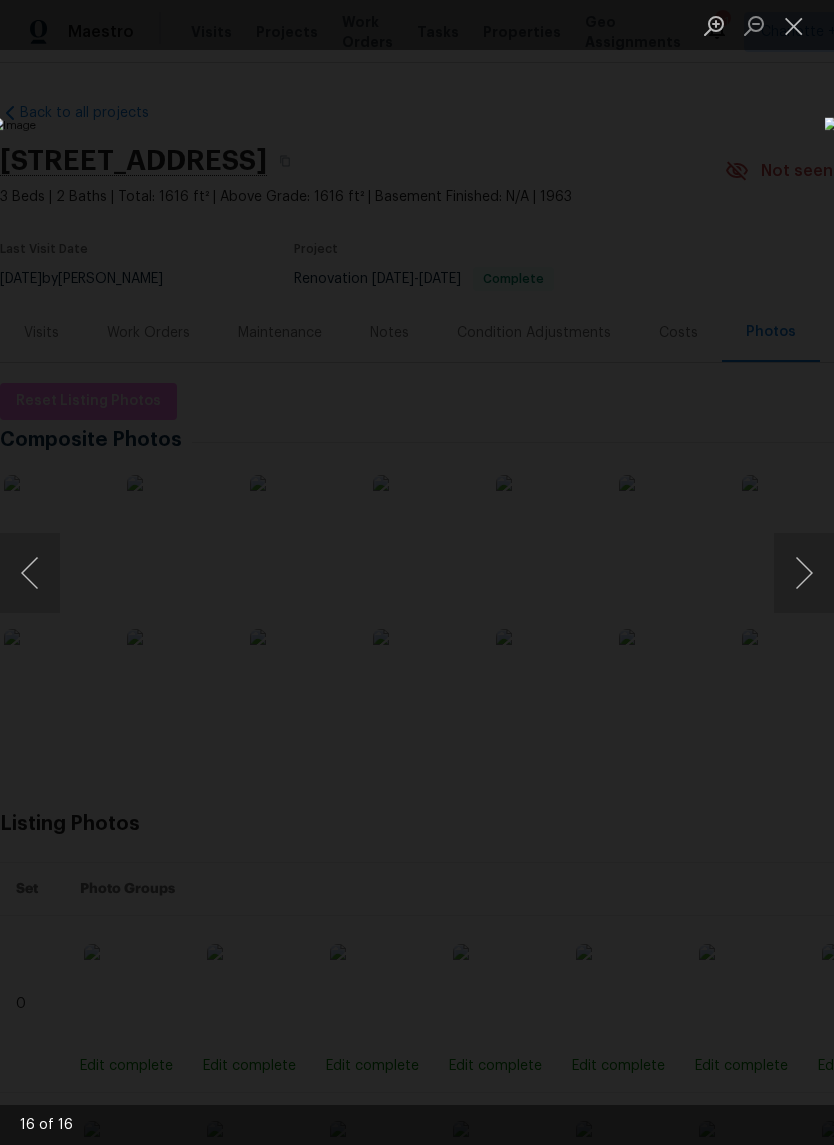 click at bounding box center (804, 573) 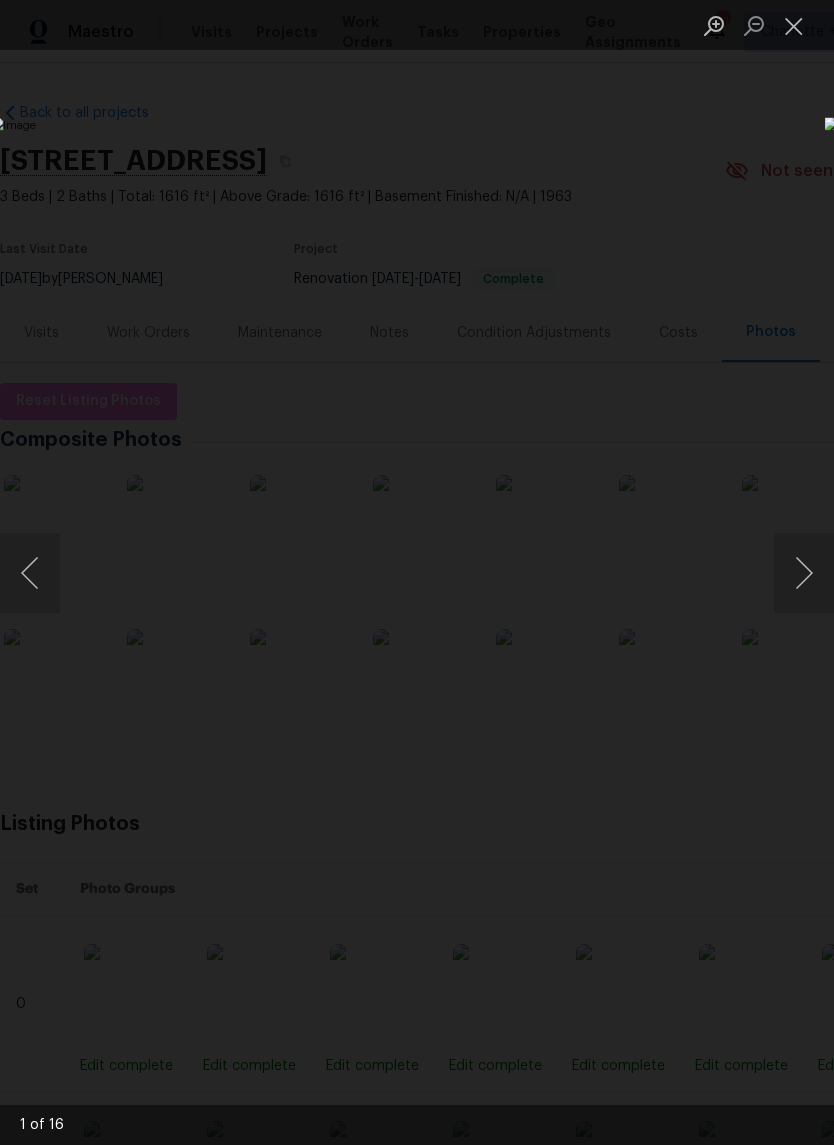 click at bounding box center (30, 573) 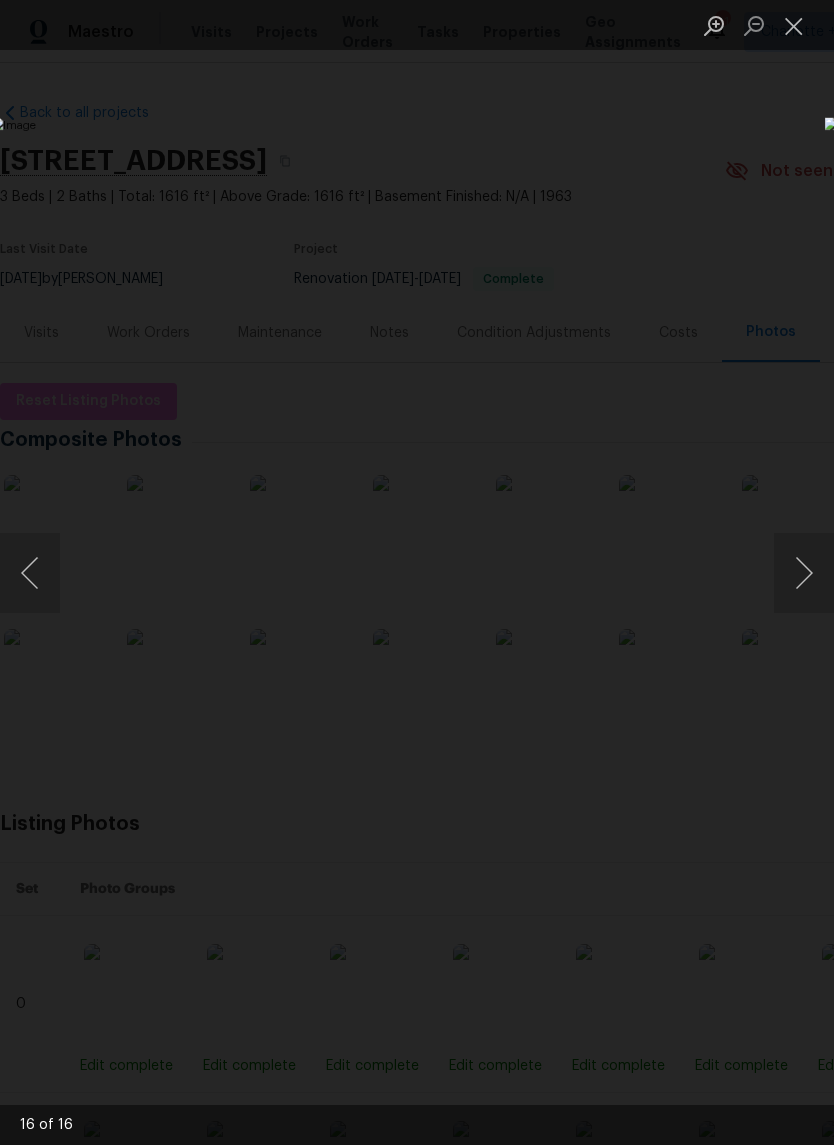 click at bounding box center [804, 573] 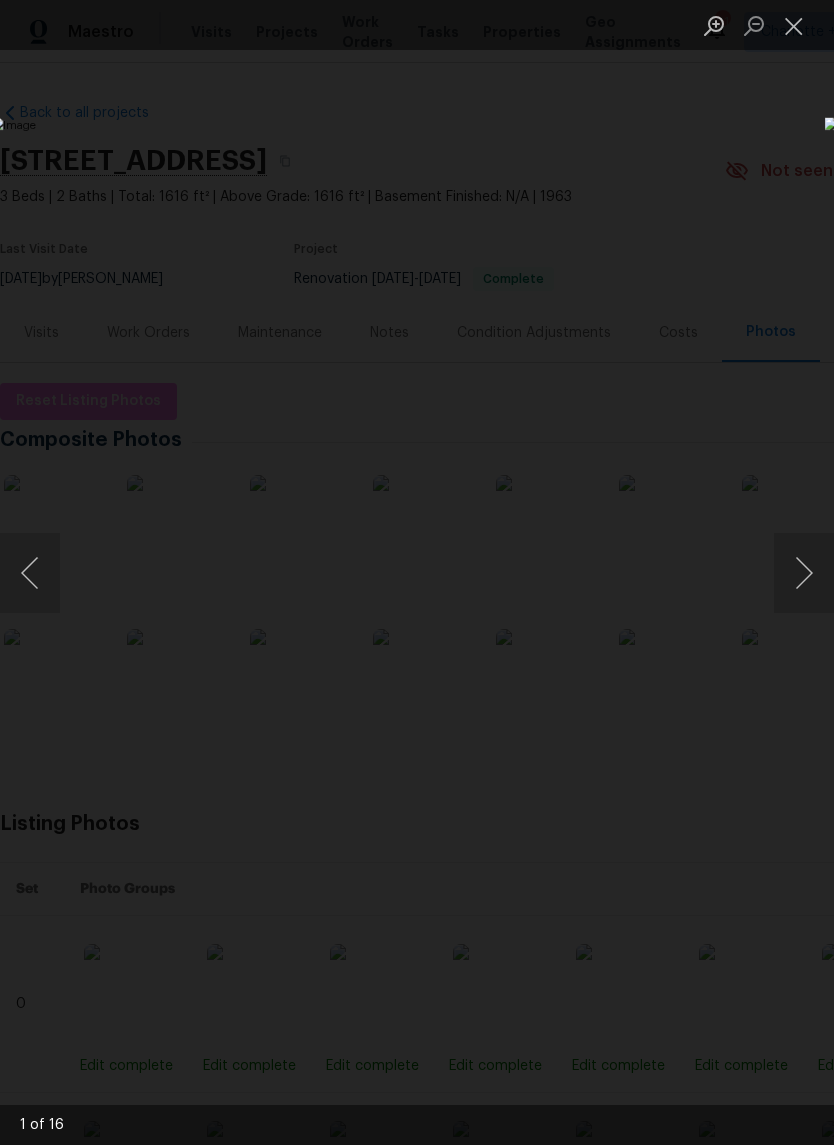 click at bounding box center [804, 573] 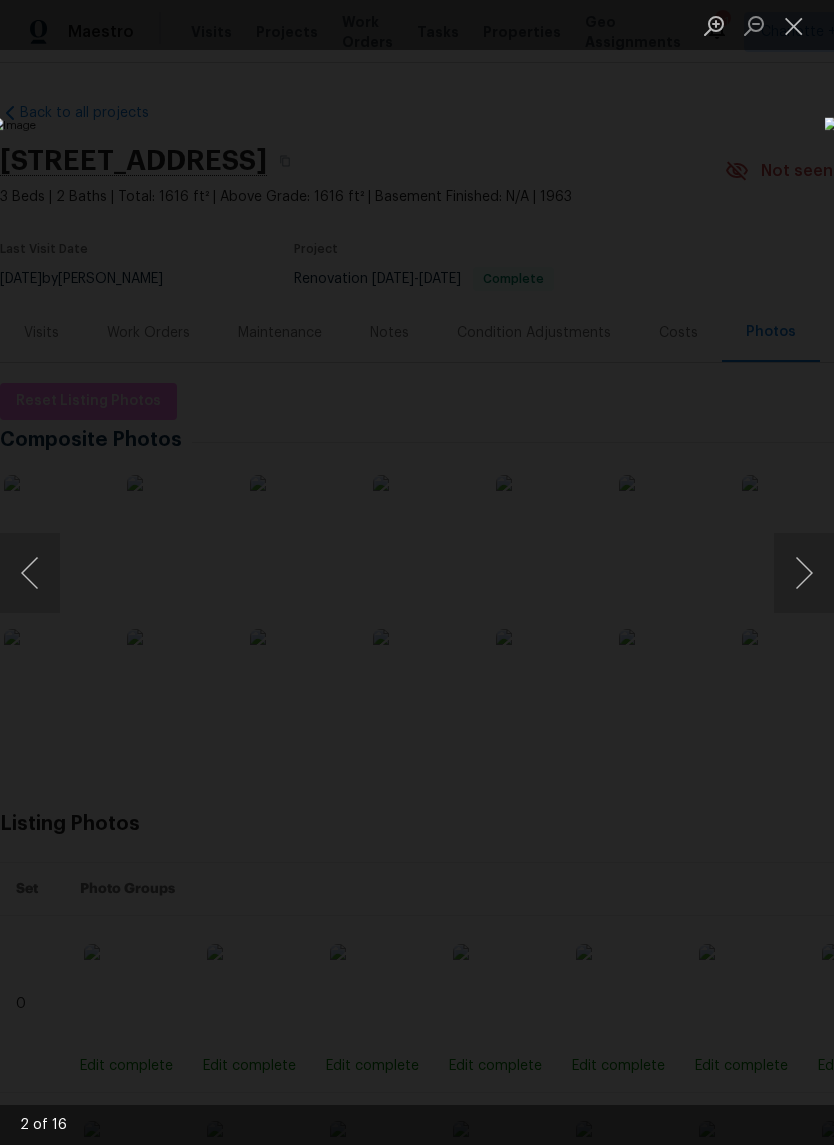 click at bounding box center (804, 573) 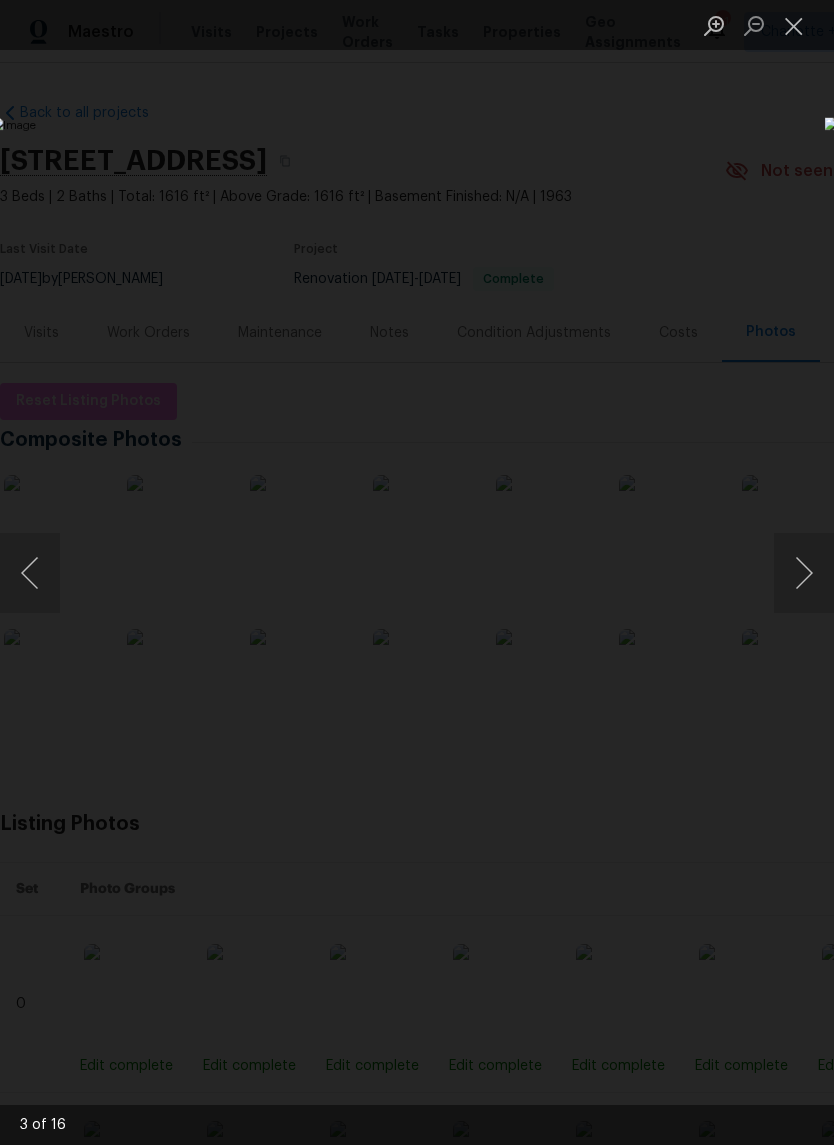 click at bounding box center (804, 573) 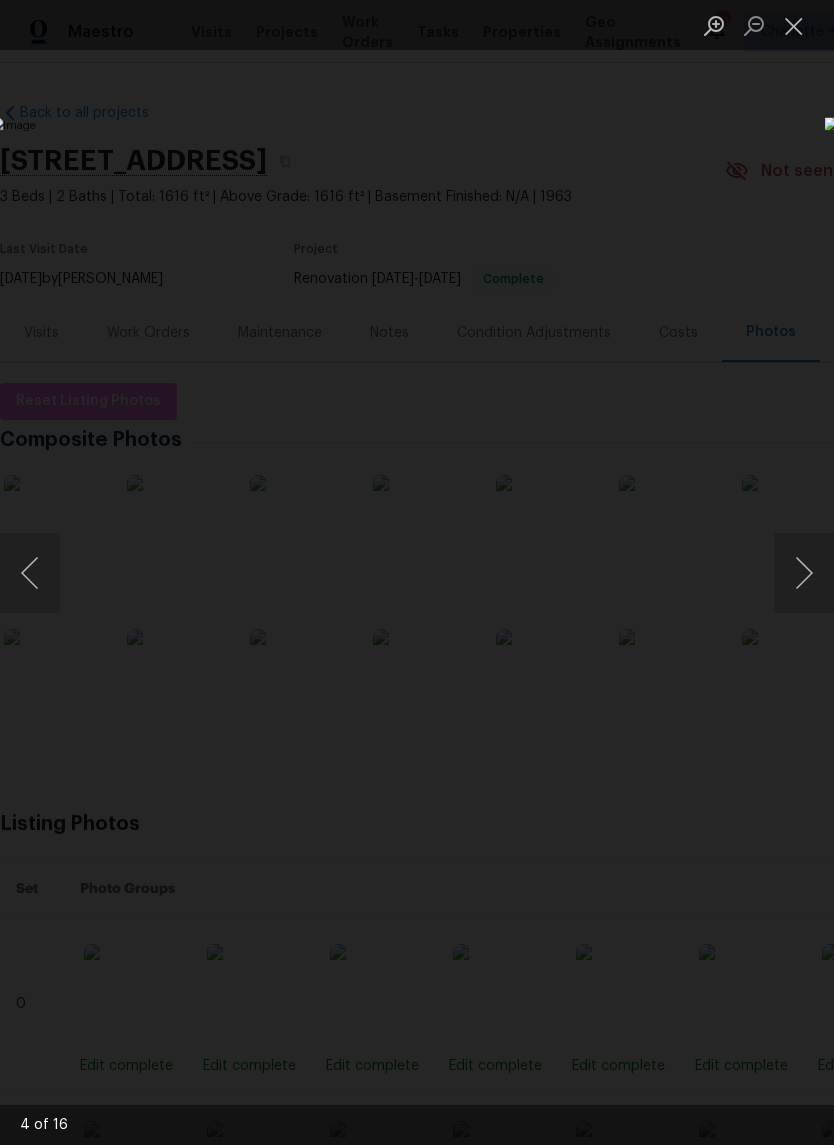 click at bounding box center [804, 573] 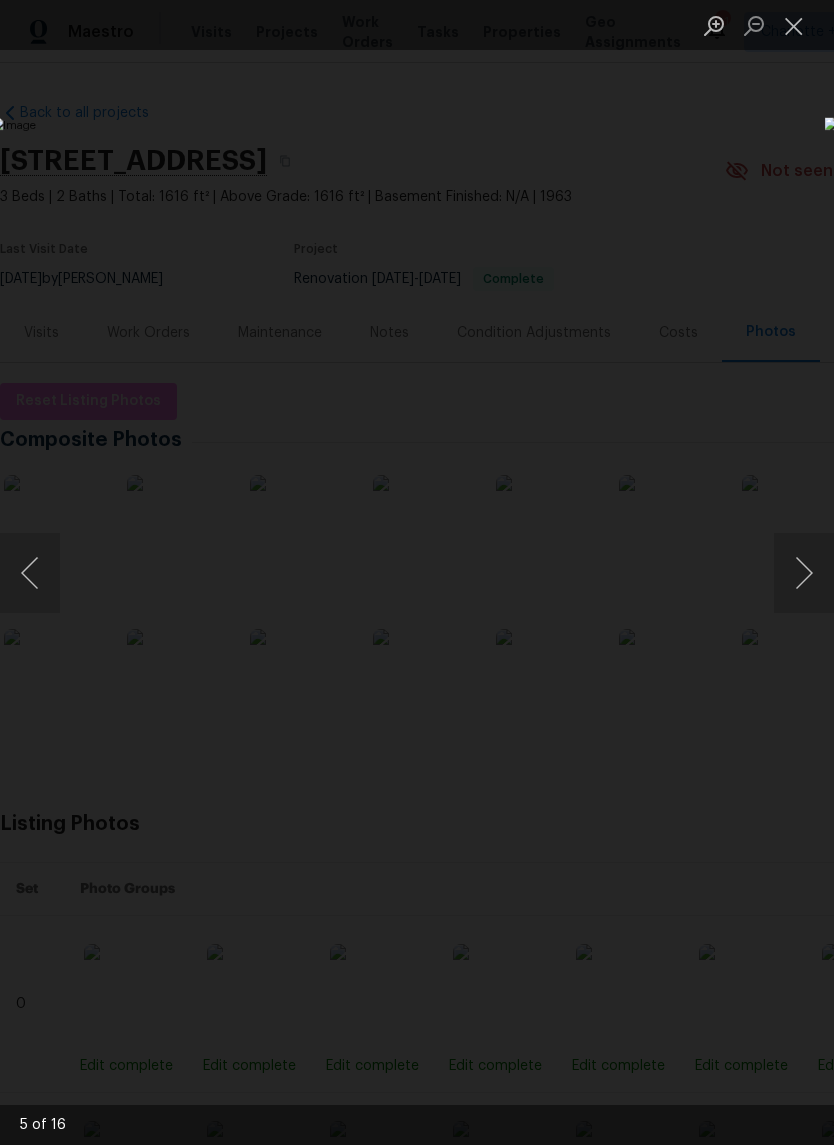 click at bounding box center (804, 573) 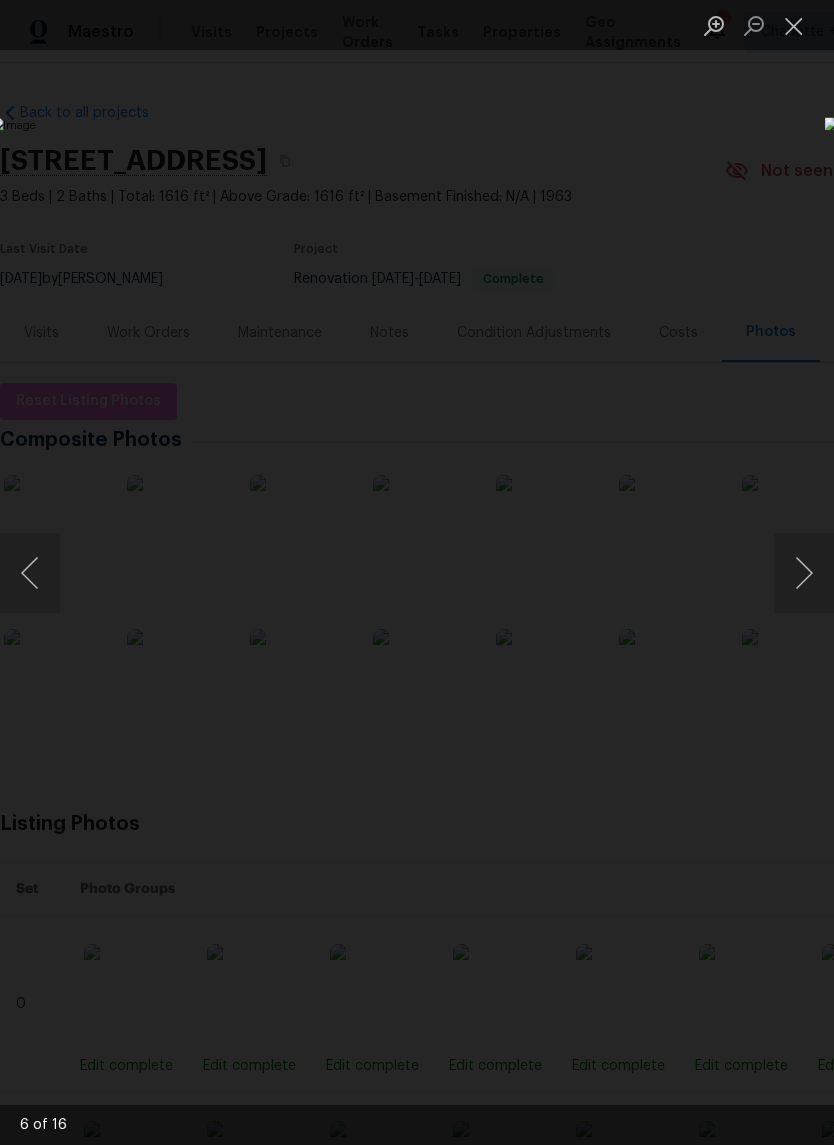 click at bounding box center [804, 573] 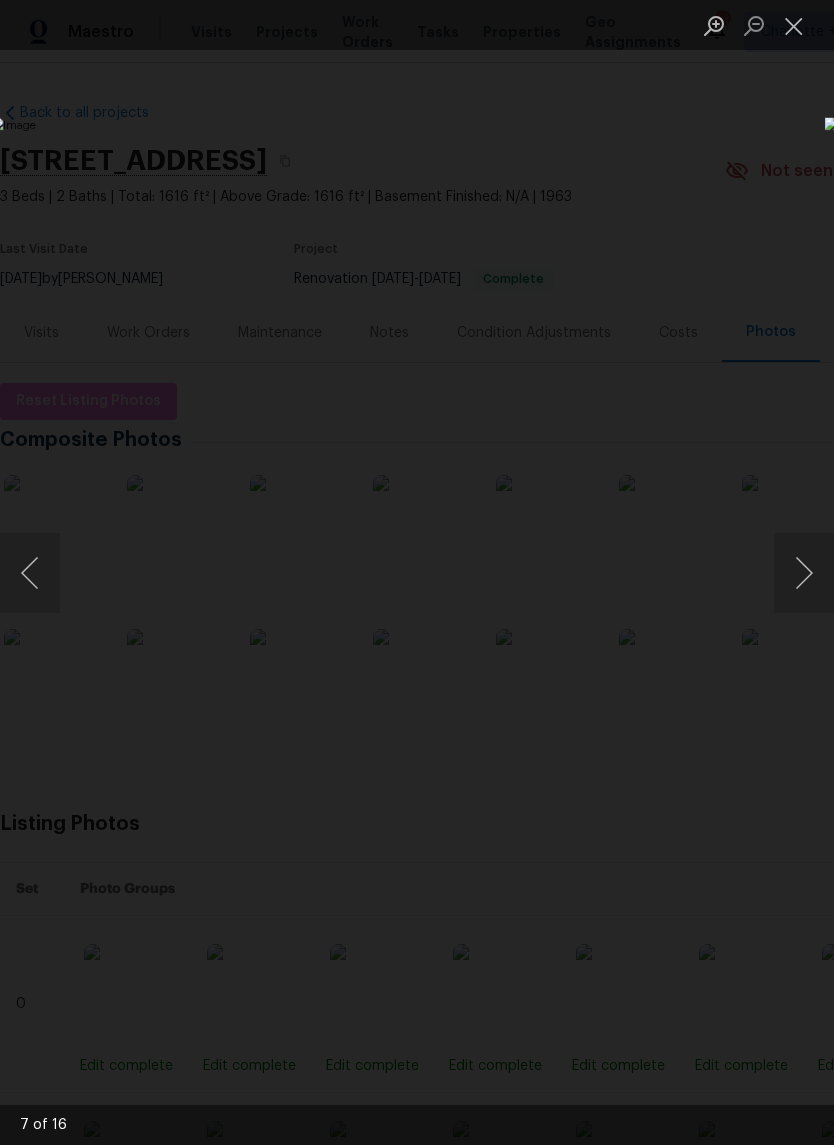 click at bounding box center [794, 25] 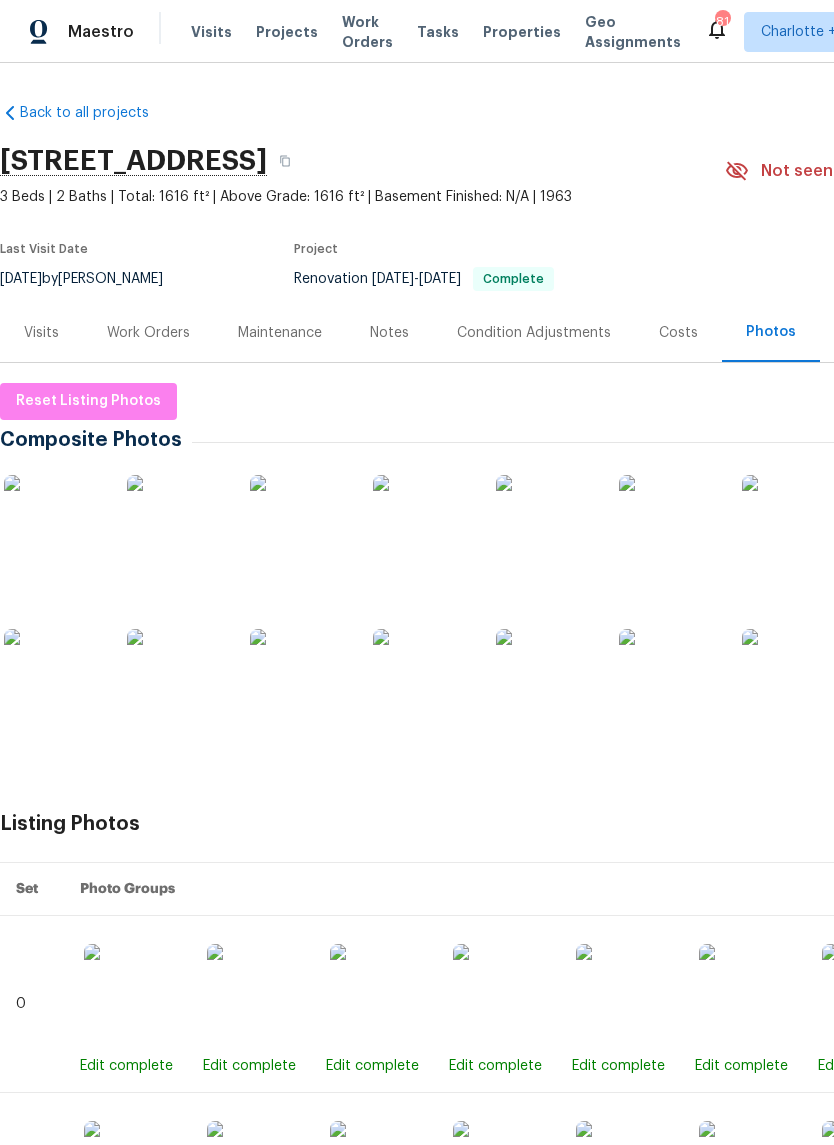 scroll, scrollTop: -1, scrollLeft: -2, axis: both 